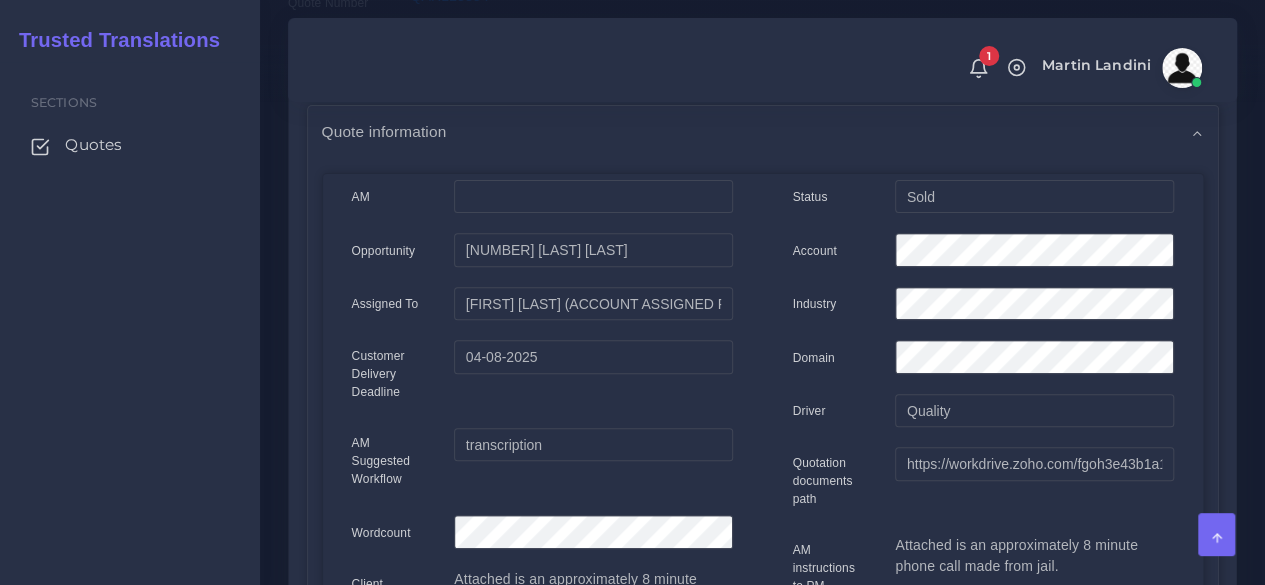 scroll, scrollTop: 0, scrollLeft: 0, axis: both 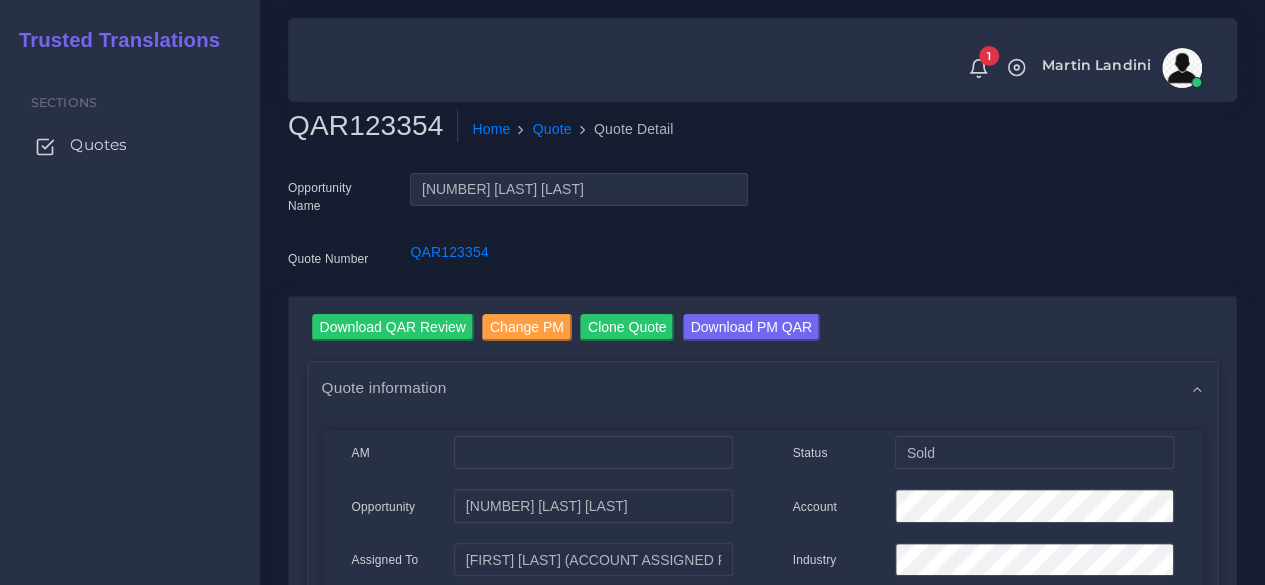 click on "Quotes" at bounding box center [130, 145] 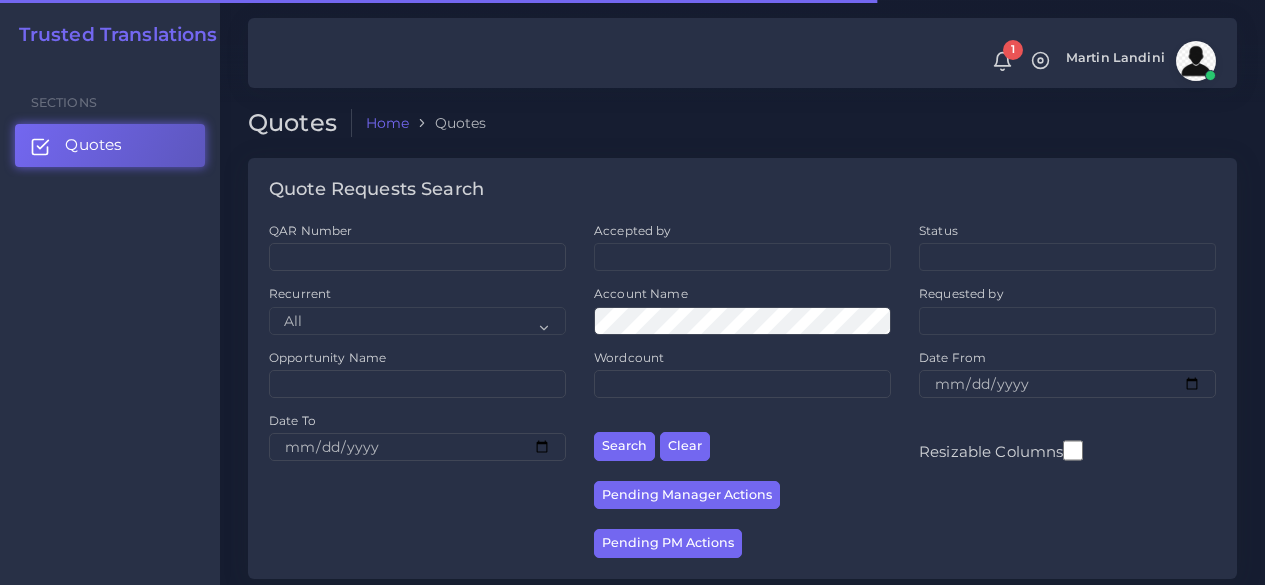scroll, scrollTop: 0, scrollLeft: 0, axis: both 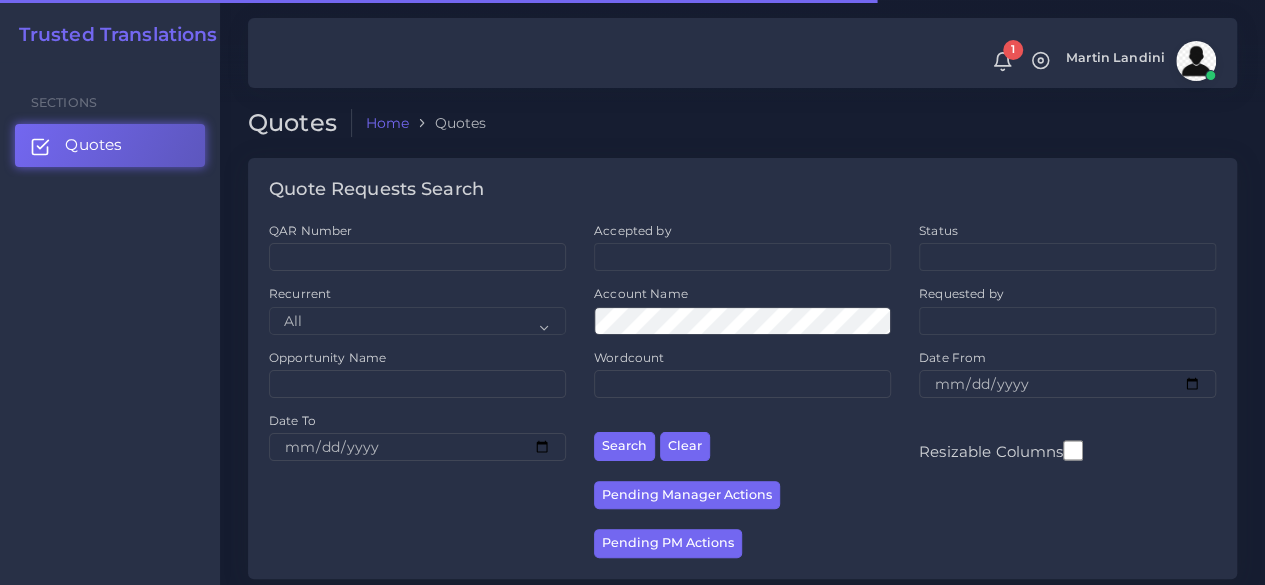 click on "QAR Number" at bounding box center [417, 246] 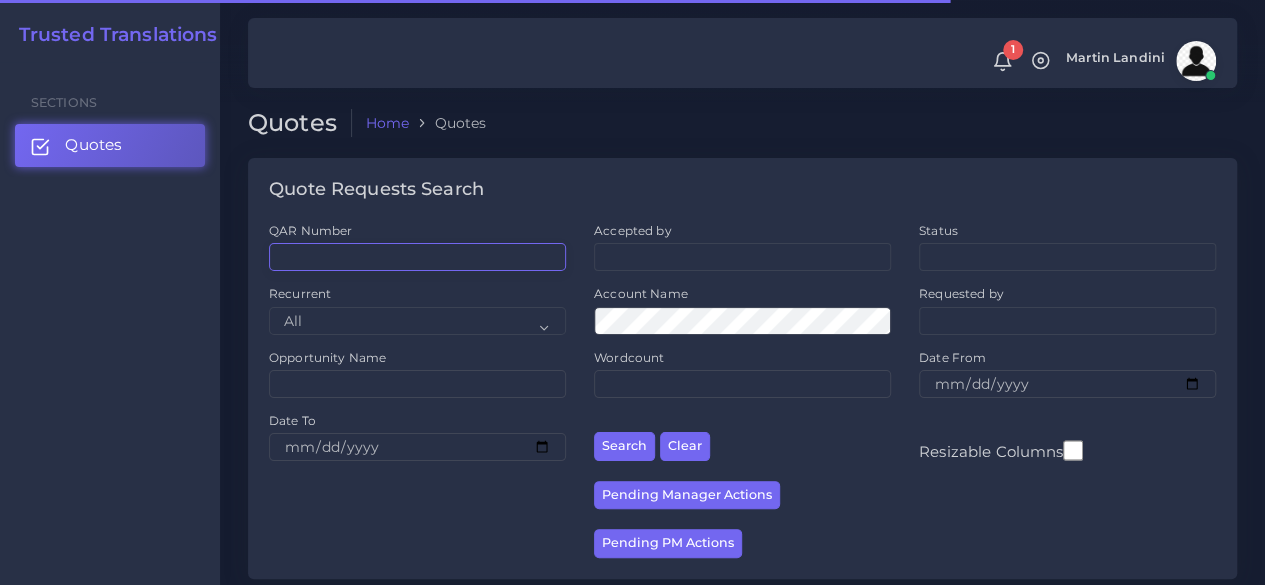 click on "QAR Number" at bounding box center (417, 257) 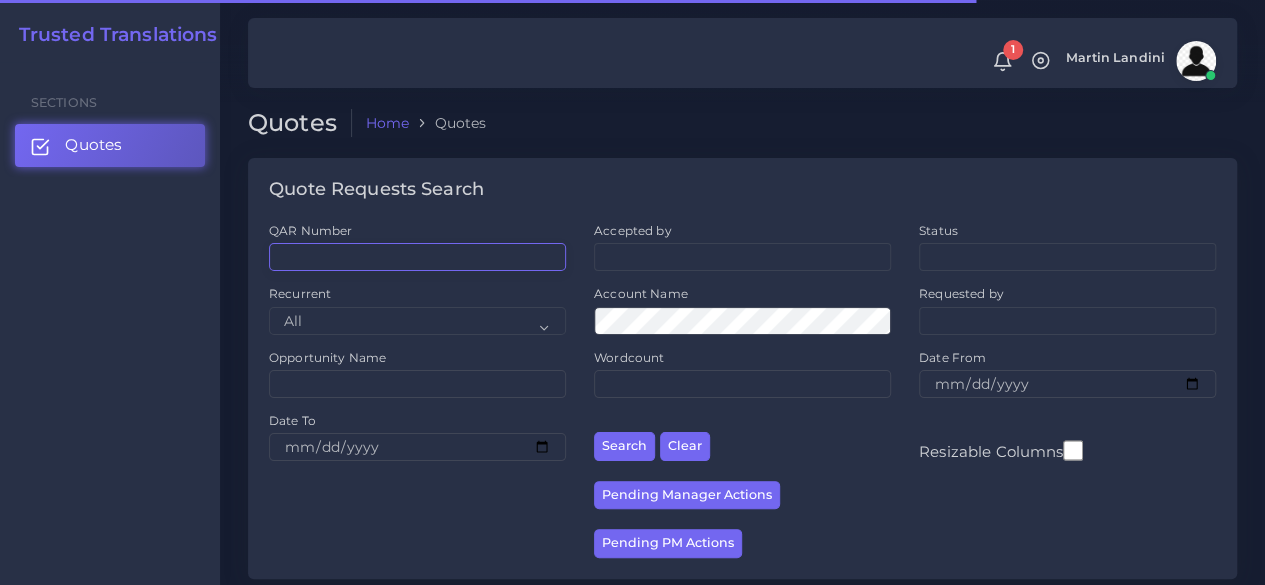 paste on "QAR123504" 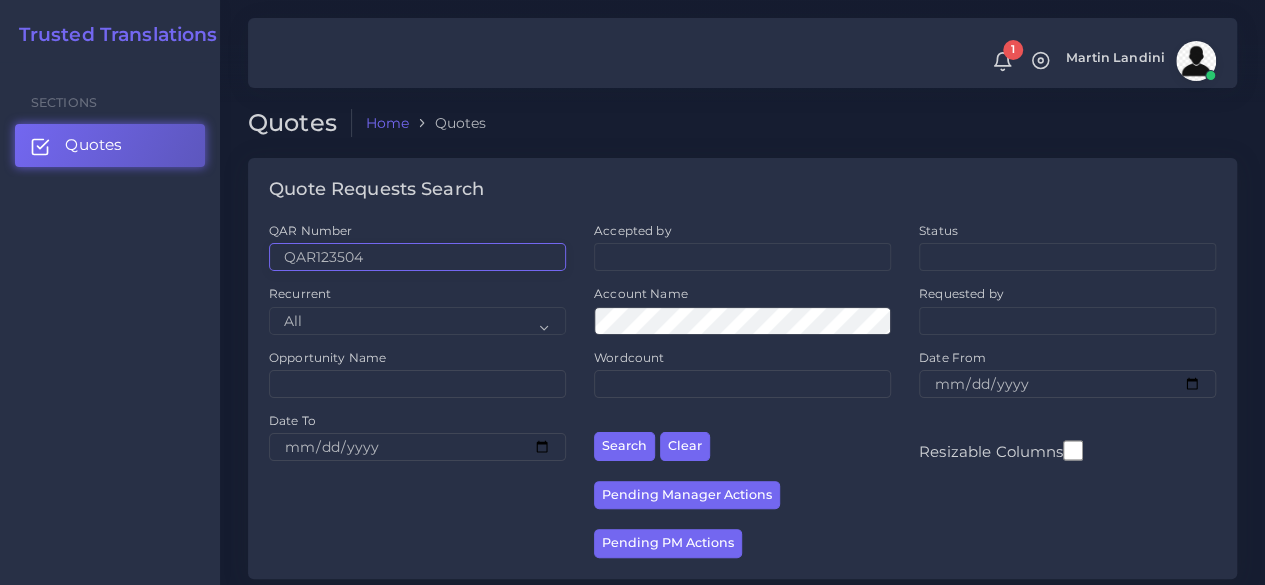 type on "QAR123504" 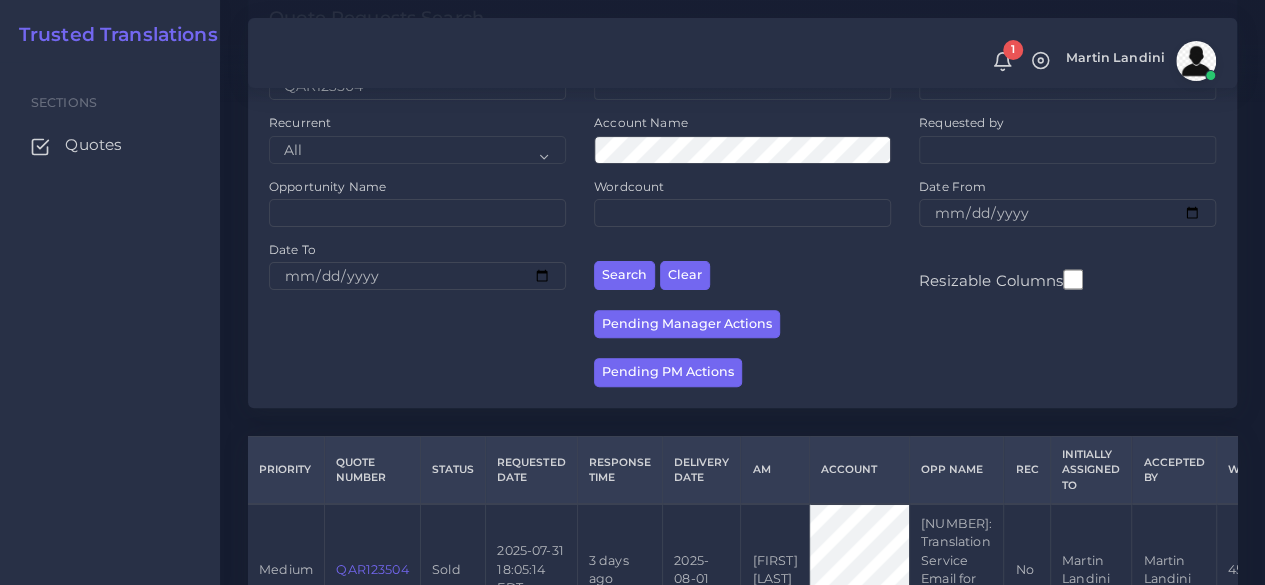 scroll, scrollTop: 328, scrollLeft: 0, axis: vertical 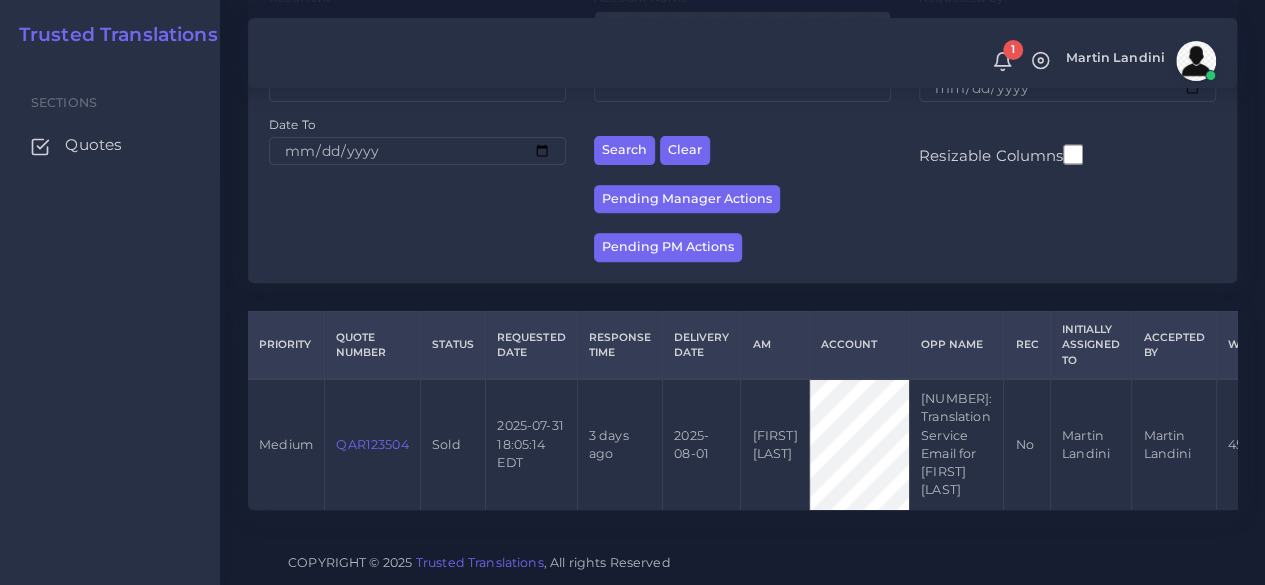click on "QAR123504" at bounding box center [372, 444] 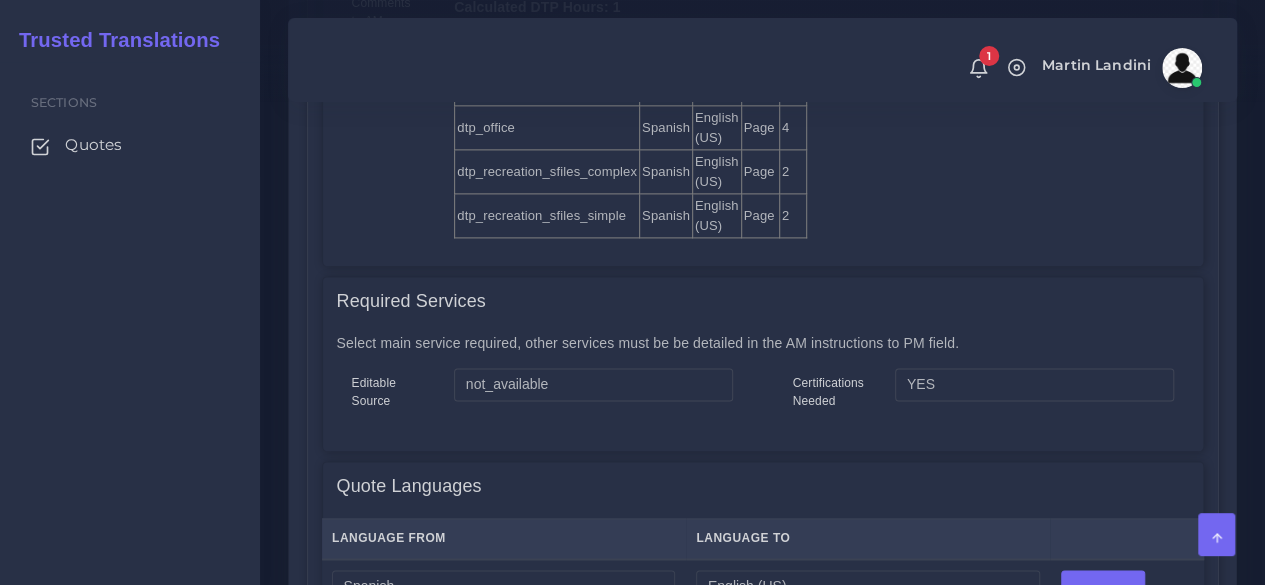 scroll, scrollTop: 1400, scrollLeft: 0, axis: vertical 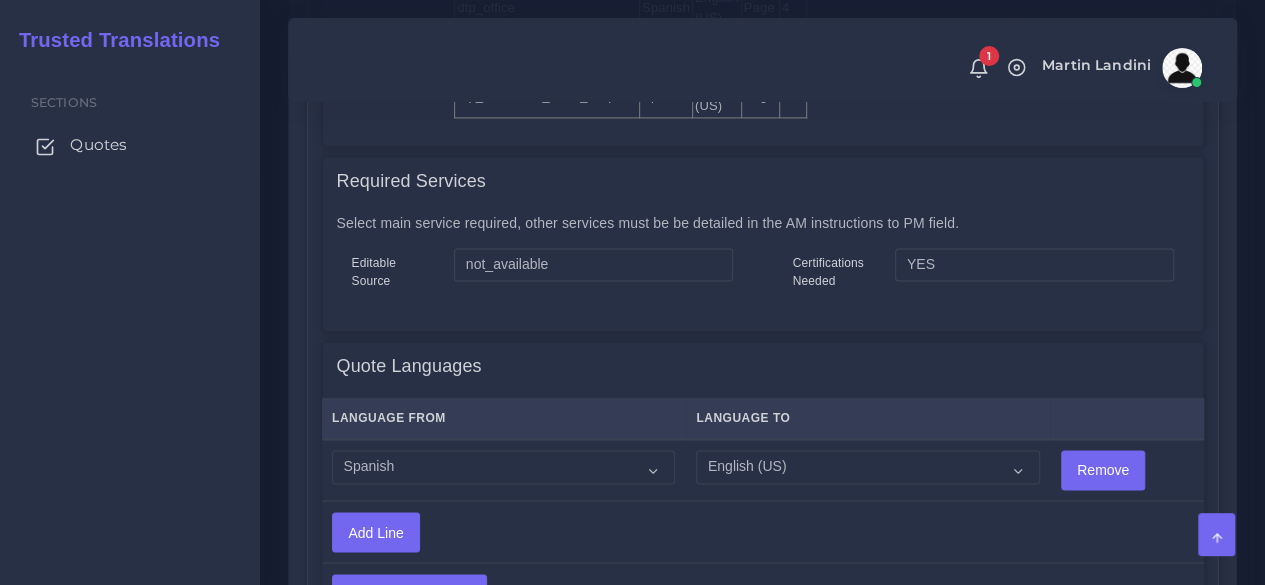 click on "Quotes" at bounding box center [98, 145] 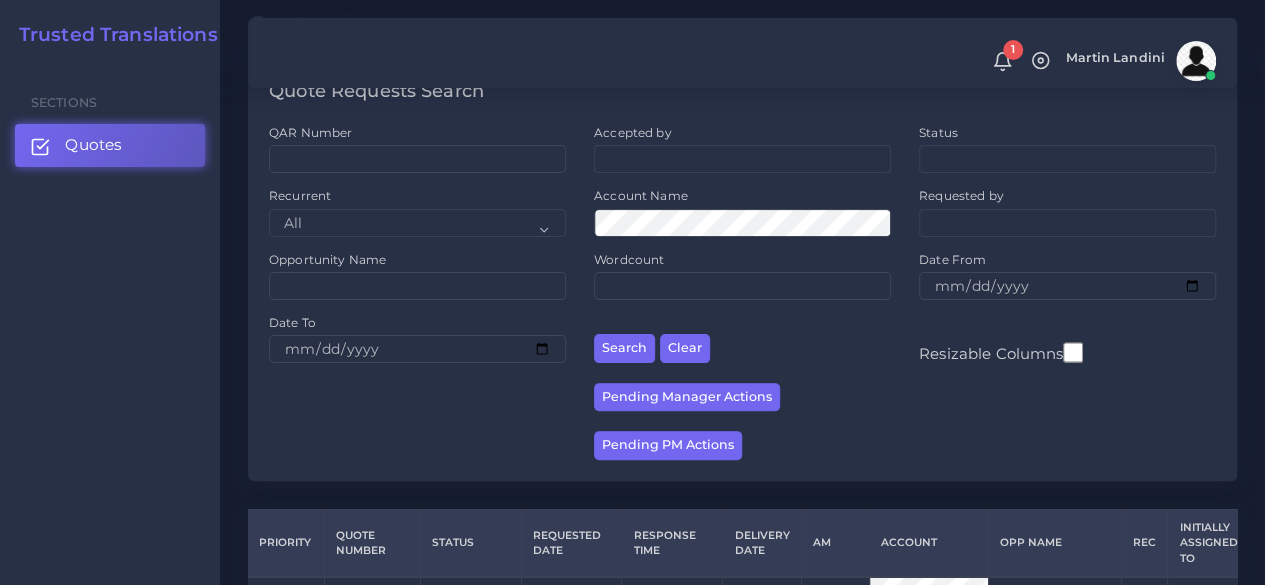 scroll, scrollTop: 300, scrollLeft: 0, axis: vertical 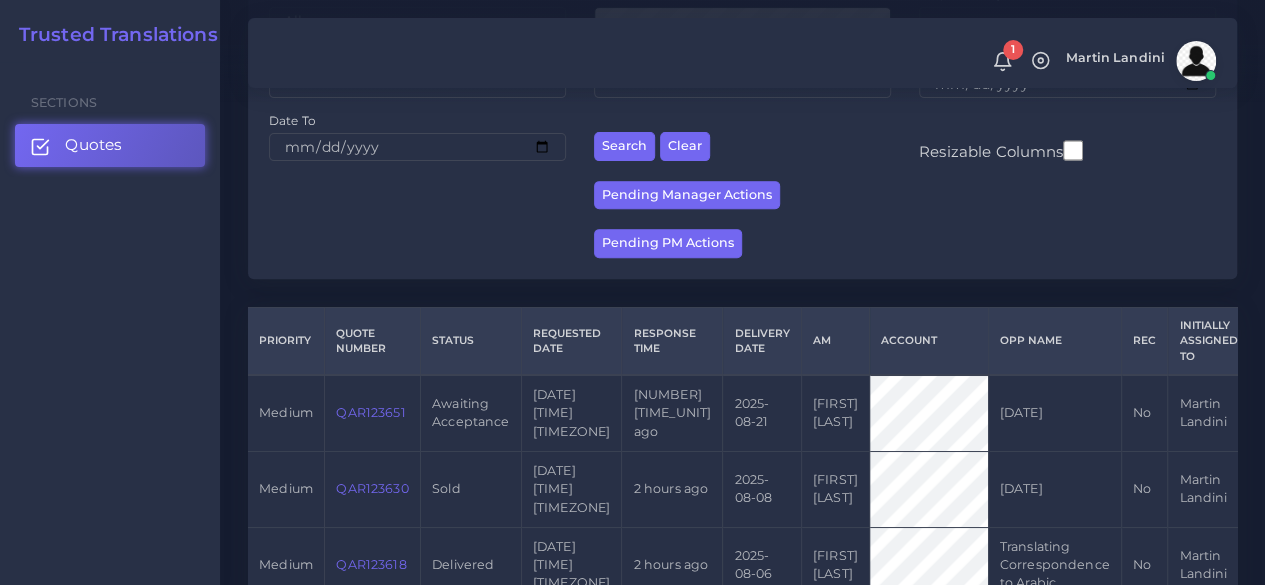click on "QAR123651" at bounding box center (370, 412) 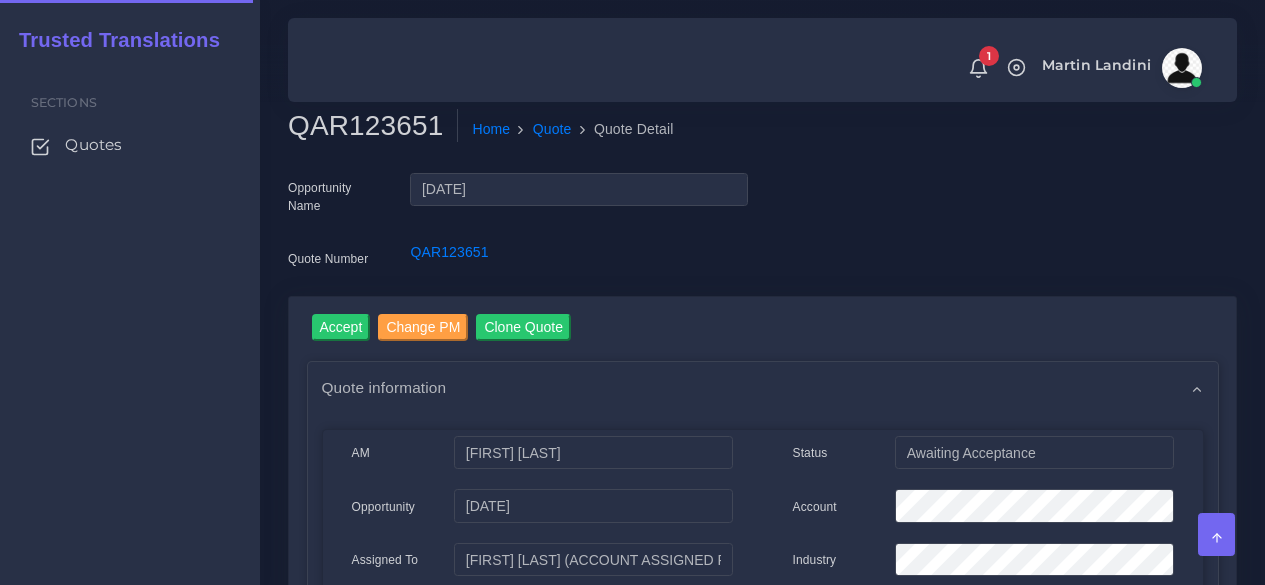 scroll, scrollTop: 0, scrollLeft: 0, axis: both 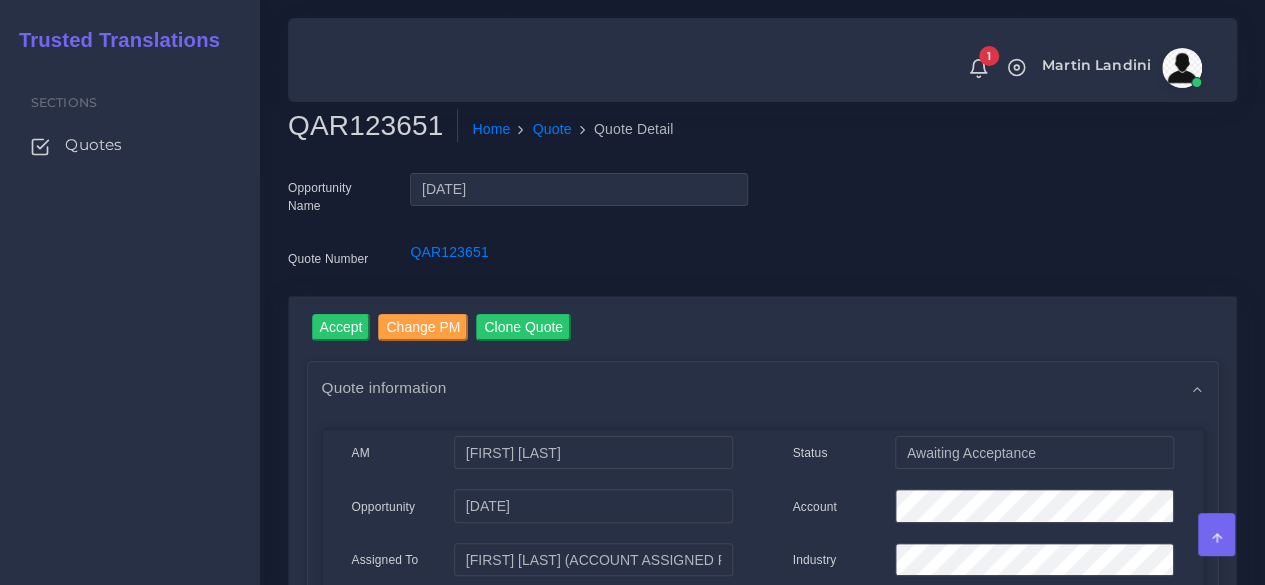 click on "QAR123651" at bounding box center [373, 126] 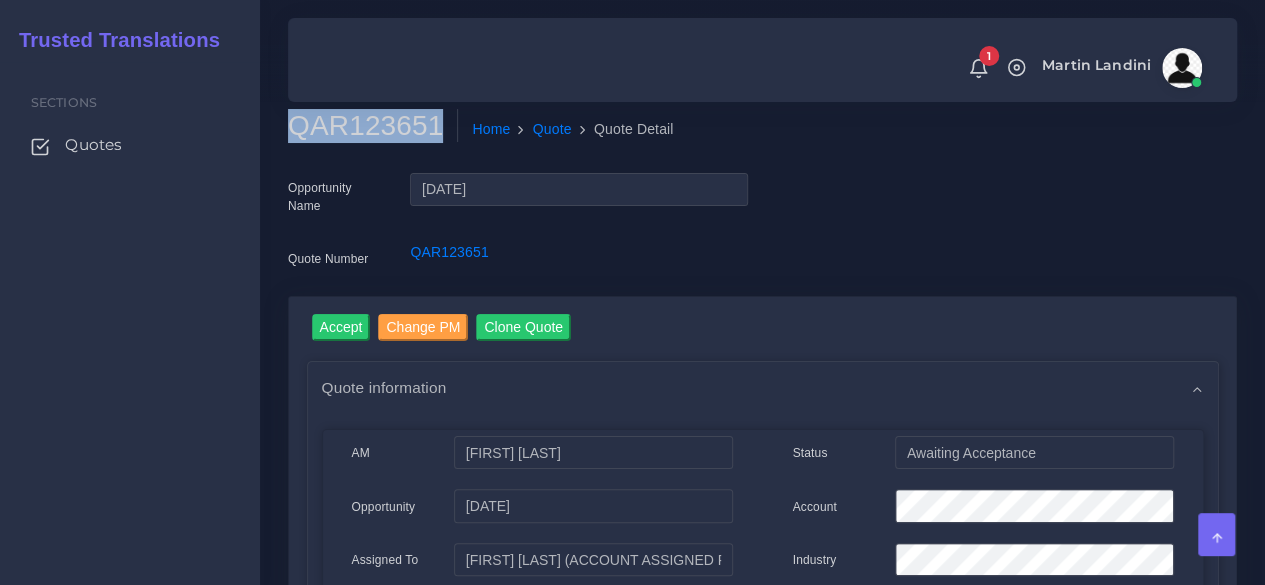 click on "QAR123651" at bounding box center [373, 126] 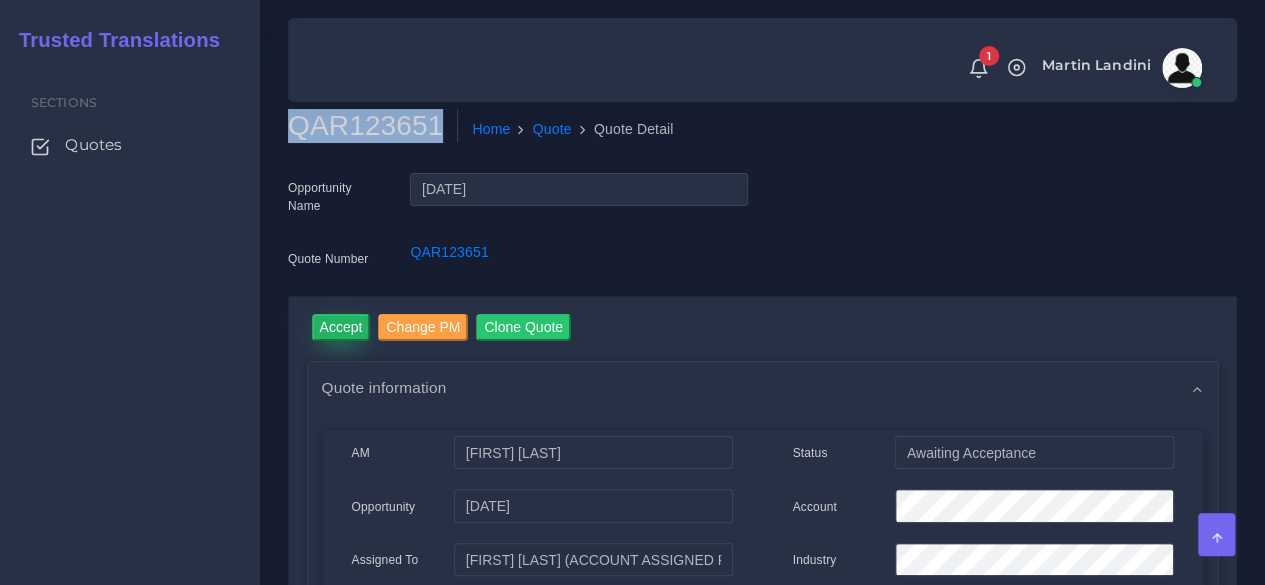 click on "Accept" at bounding box center (341, 327) 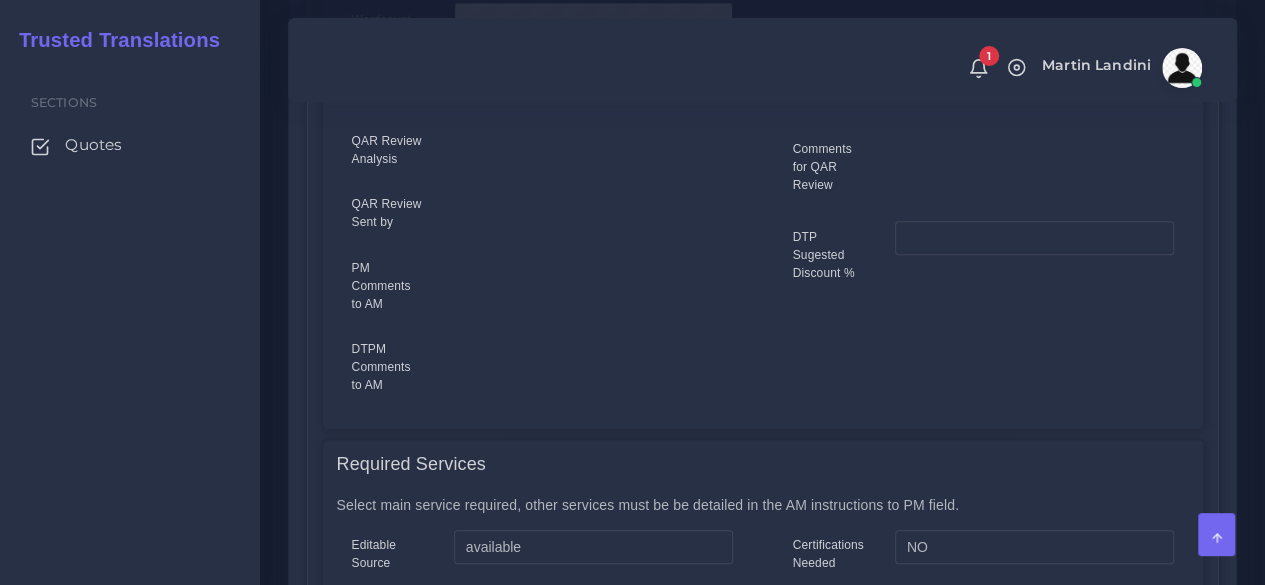 scroll, scrollTop: 1200, scrollLeft: 0, axis: vertical 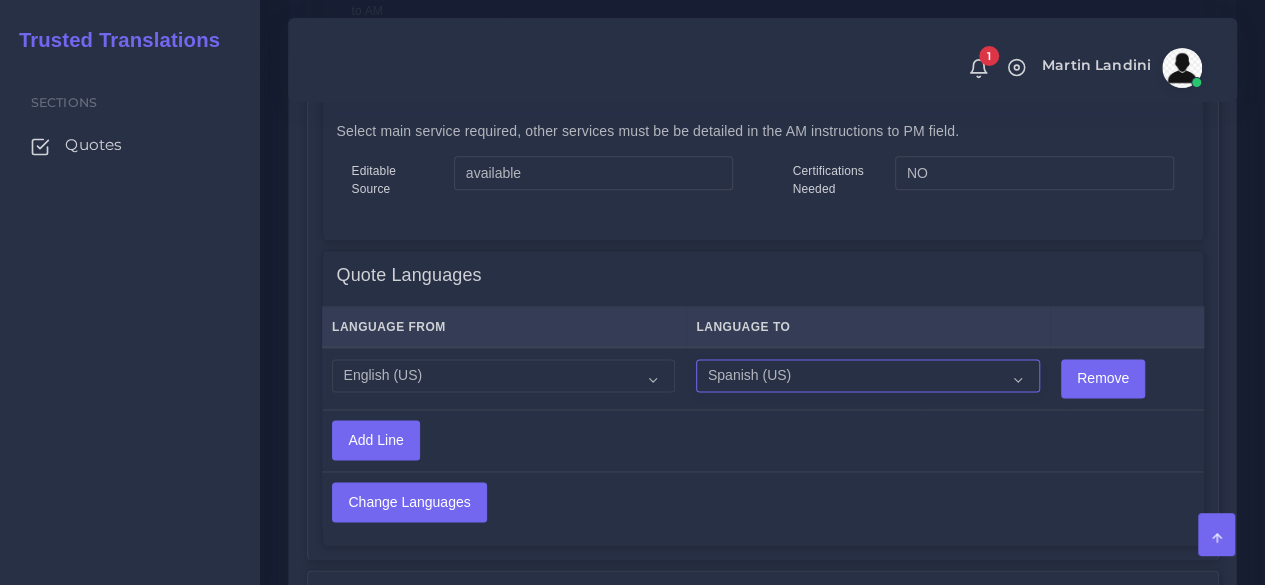 click on "Acoli
Afar
Afrikaans
Akan
Akateko
Albanian
American Sign Language (ASL)
Amharic
Arabic
Arabic (Egypt)" at bounding box center [867, 376] 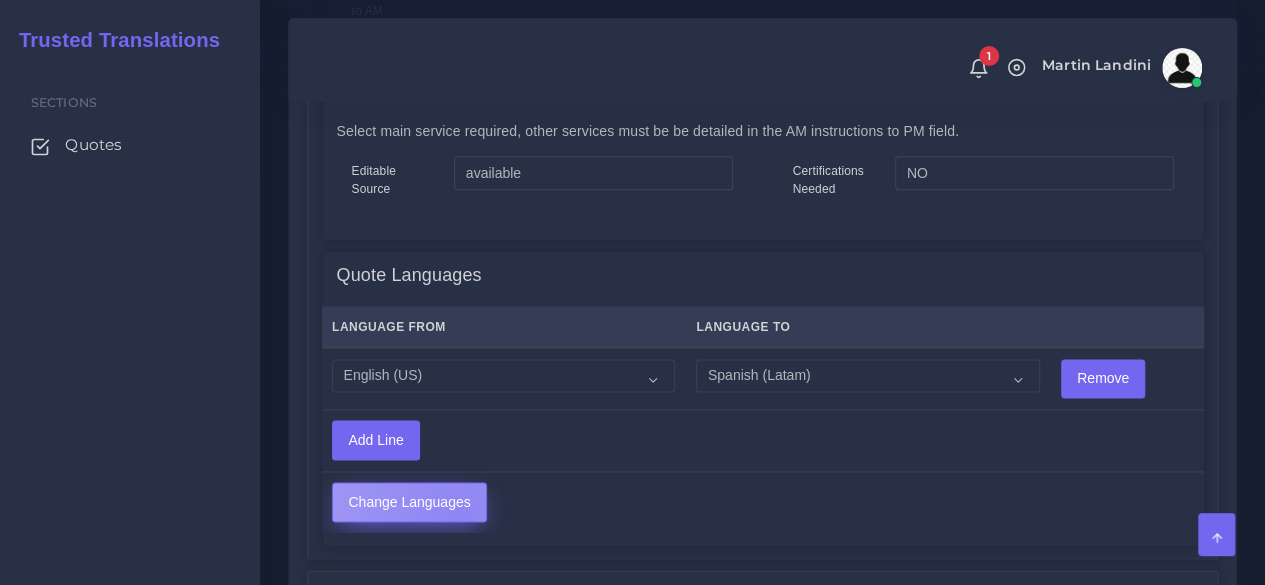 click on "Change Languages" at bounding box center [409, 502] 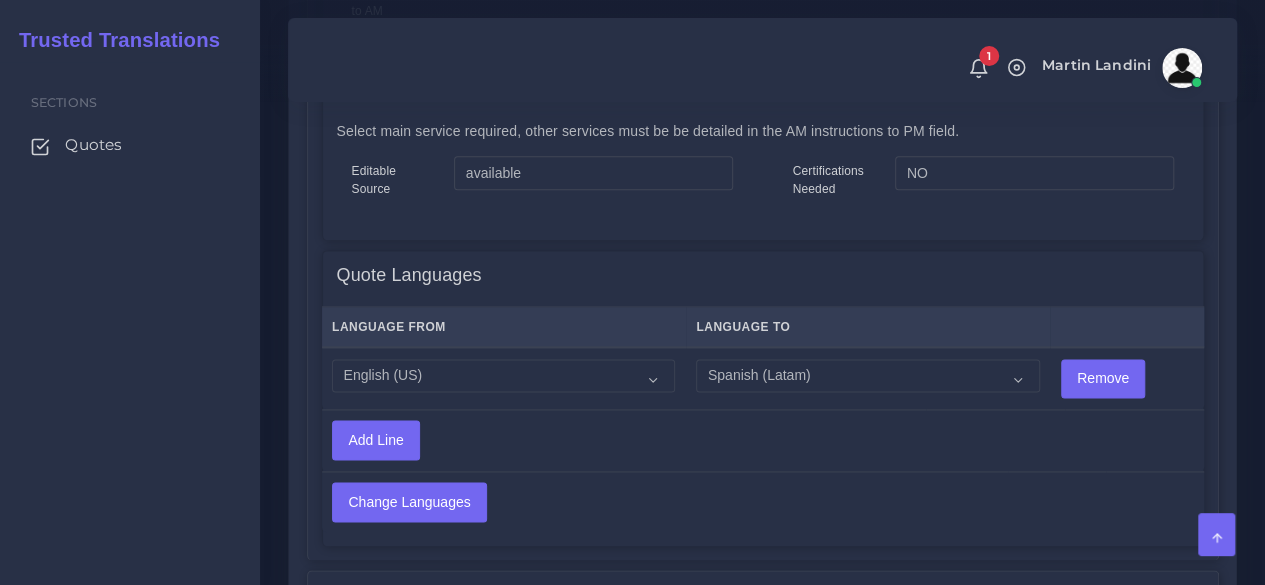 scroll, scrollTop: 1600, scrollLeft: 0, axis: vertical 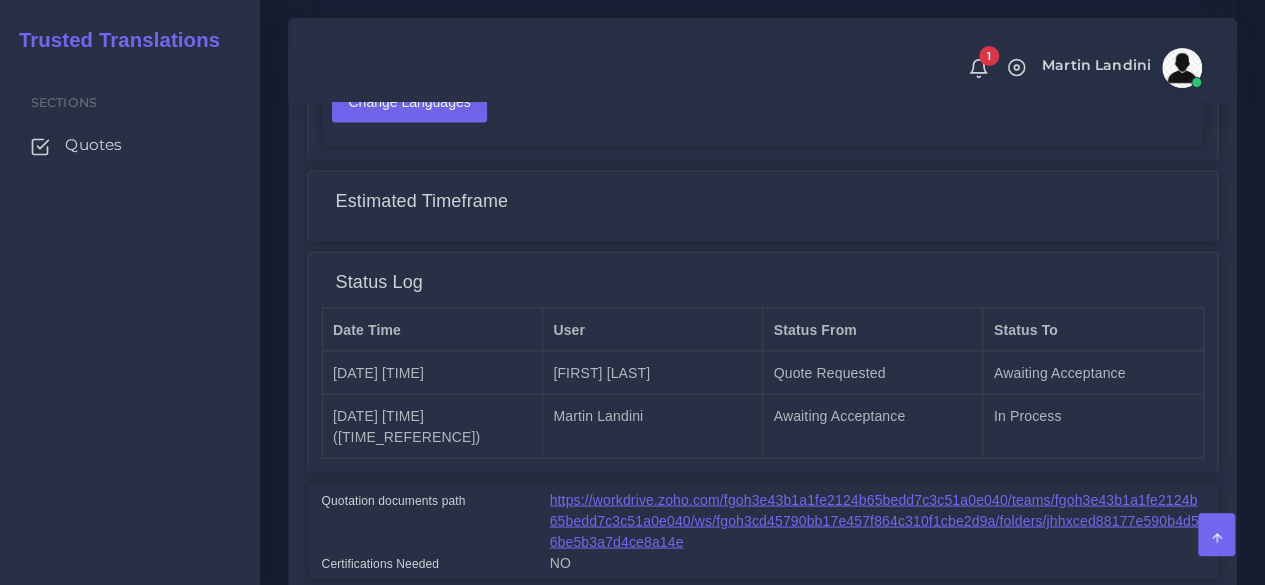 click on "https://workdrive.zoho.com/fgoh3e43b1a1fe2124b65bedd7c3c51a0e040/teams/fgoh3e43b1a1fe2124b65bedd7c3c51a0e040/ws/fgoh3cd45790bb17e457f864c310f1cbe2d9a/folders/jhhxced88177e590b4d56be5b3a7d4ce8a14e" at bounding box center [874, 520] 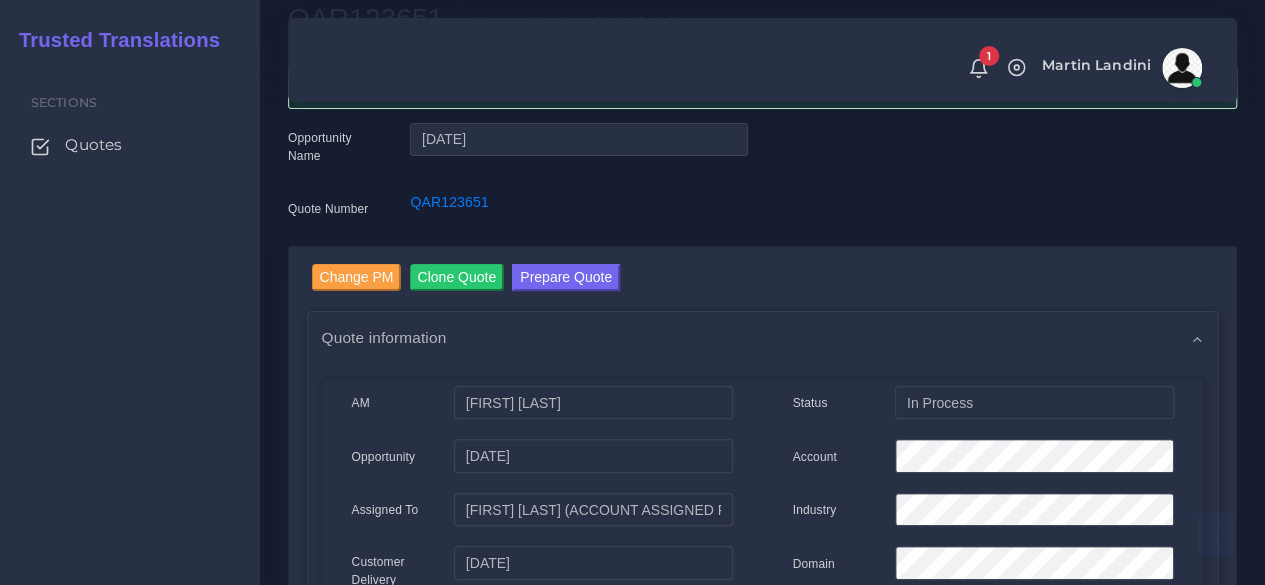 scroll, scrollTop: 0, scrollLeft: 0, axis: both 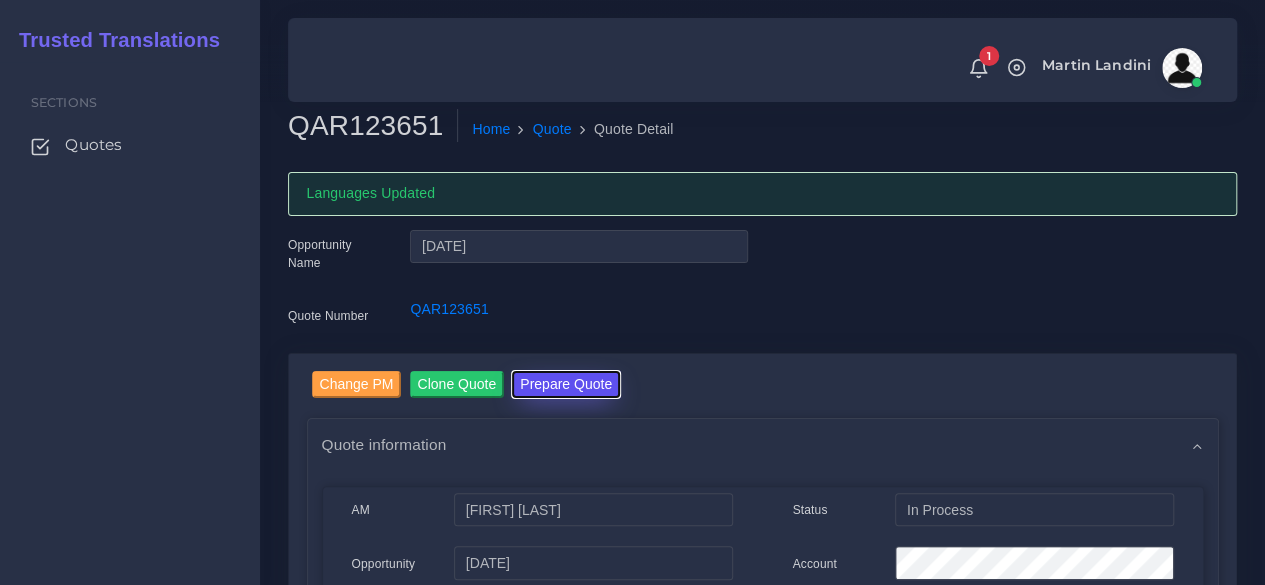 click on "Prepare Quote" at bounding box center (566, 384) 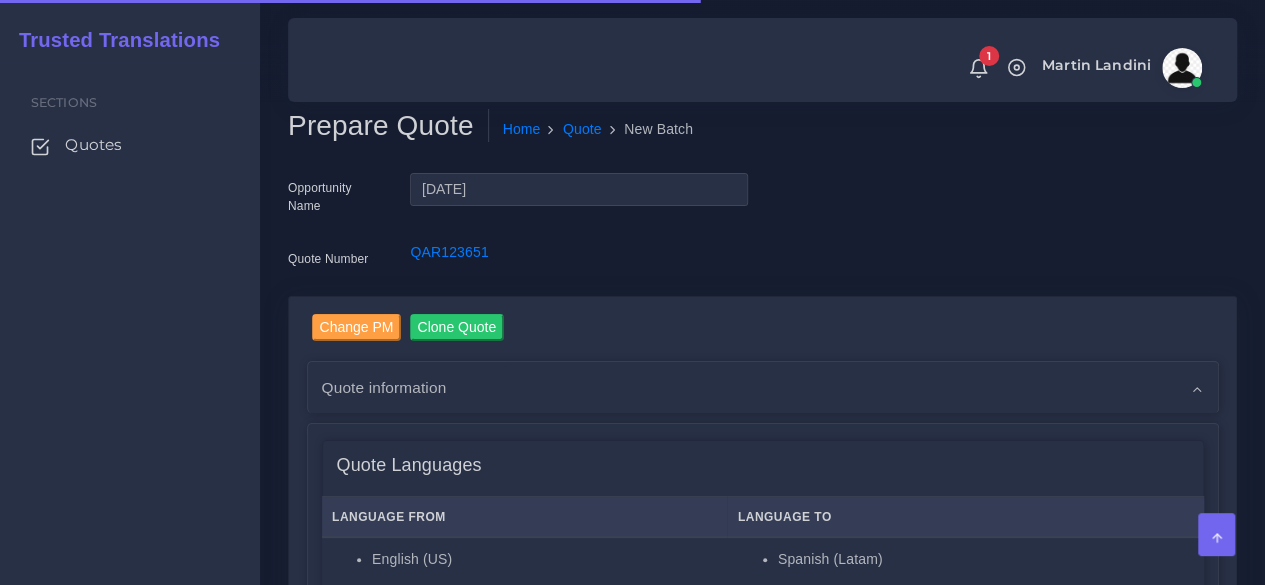 scroll, scrollTop: 400, scrollLeft: 0, axis: vertical 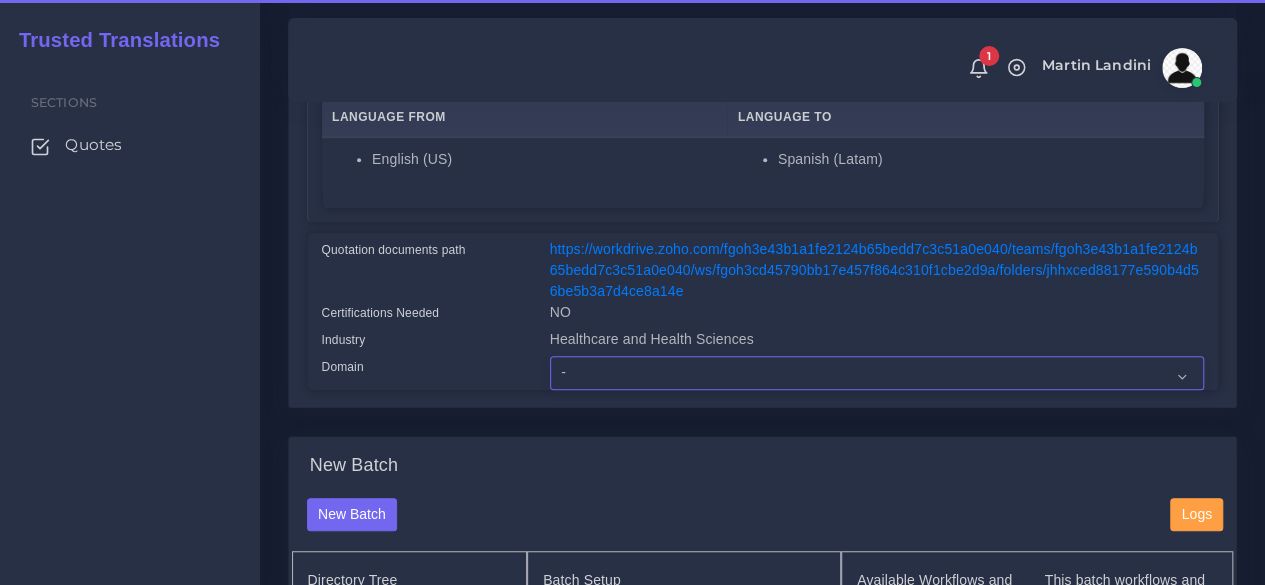 click on "-
Advertising and Media
Agriculture, Forestry and Fishing
Architecture, Building and Construction
Automotive
Chemicals
Computer Hardware
Computer Software
Consumer Electronics - Home appliances
Education
Energy, Water, Transportation and Utilities
Finance - Banking
Food Manufacturing and Services
Healthcare and Health Sciences
Hospitality, Leisure, Tourism and Arts
Human Resources - HR
Industrial Electronics
Industrial Manufacturing Insurance" at bounding box center (877, 373) 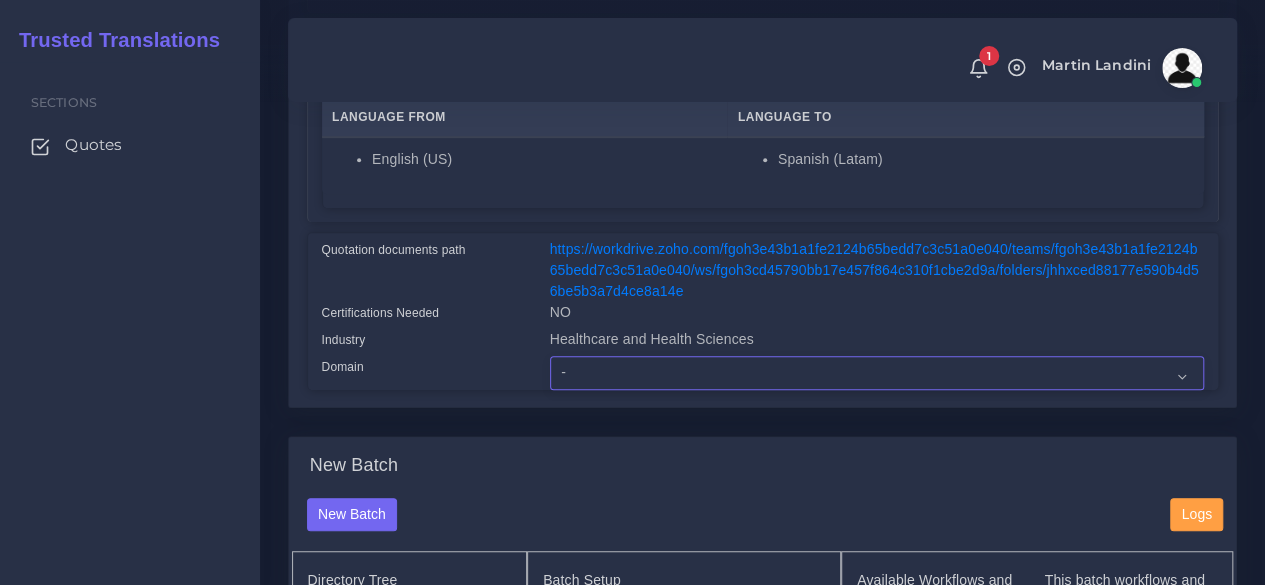 select on "Healthcare and Health Sciences" 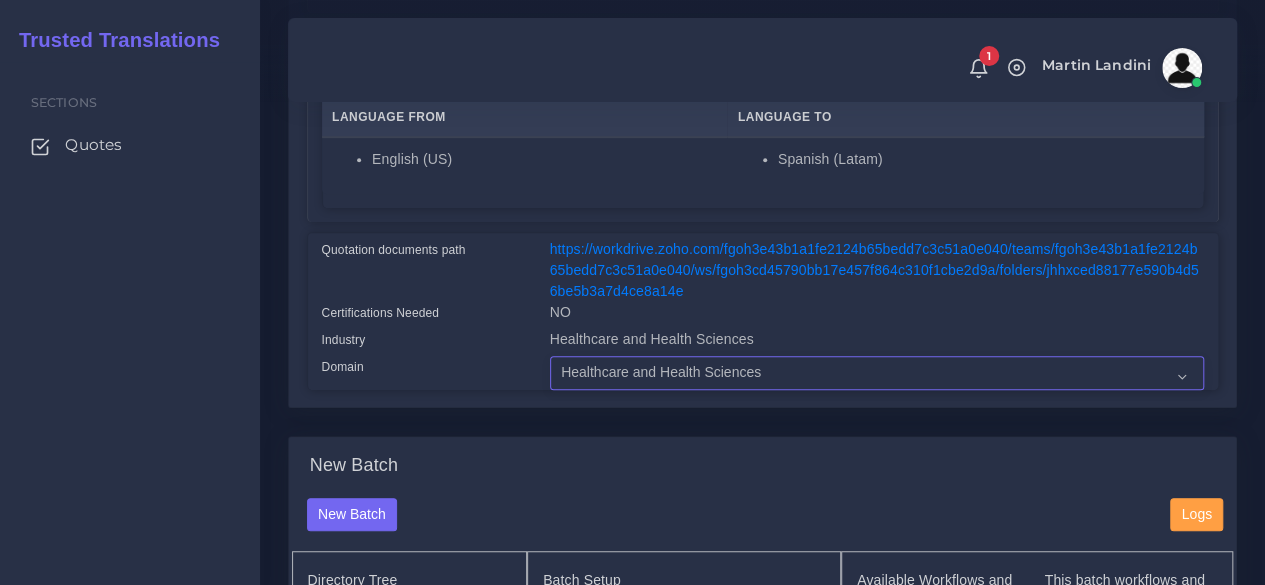 click on "-
Advertising and Media
Agriculture, Forestry and Fishing
Architecture, Building and Construction
Automotive
Chemicals
Computer Hardware
Computer Software
Consumer Electronics - Home appliances
Education
Energy, Water, Transportation and Utilities
Finance - Banking
Food Manufacturing and Services
Healthcare and Health Sciences
Hospitality, Leisure, Tourism and Arts
Human Resources - HR
Industrial Electronics
Industrial Manufacturing Insurance" at bounding box center (877, 373) 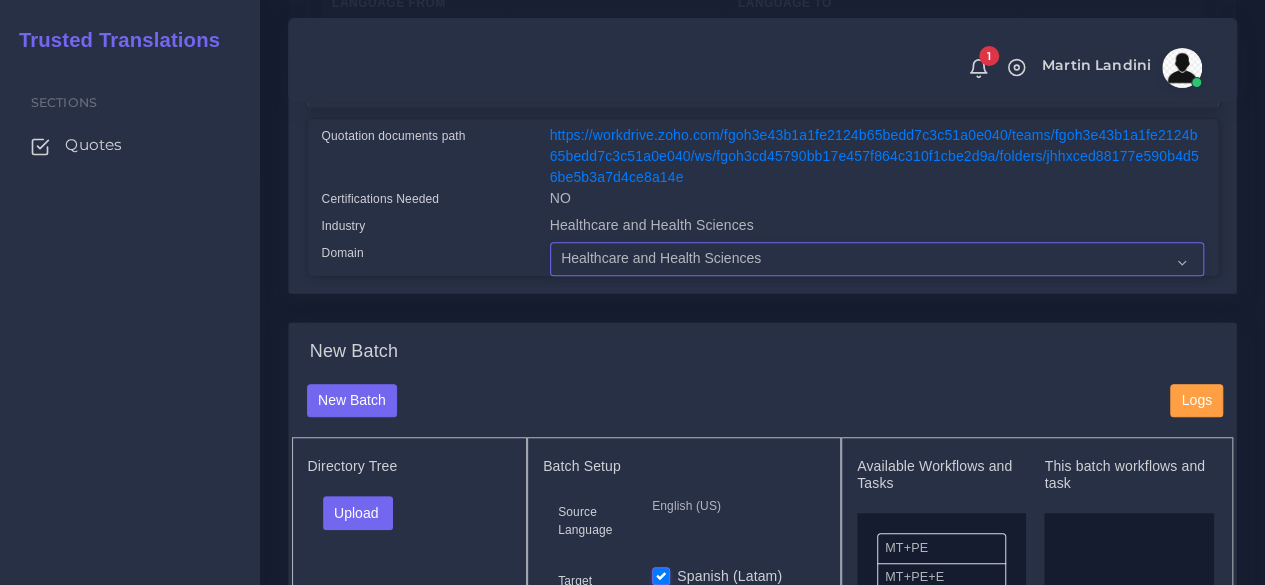 scroll, scrollTop: 900, scrollLeft: 0, axis: vertical 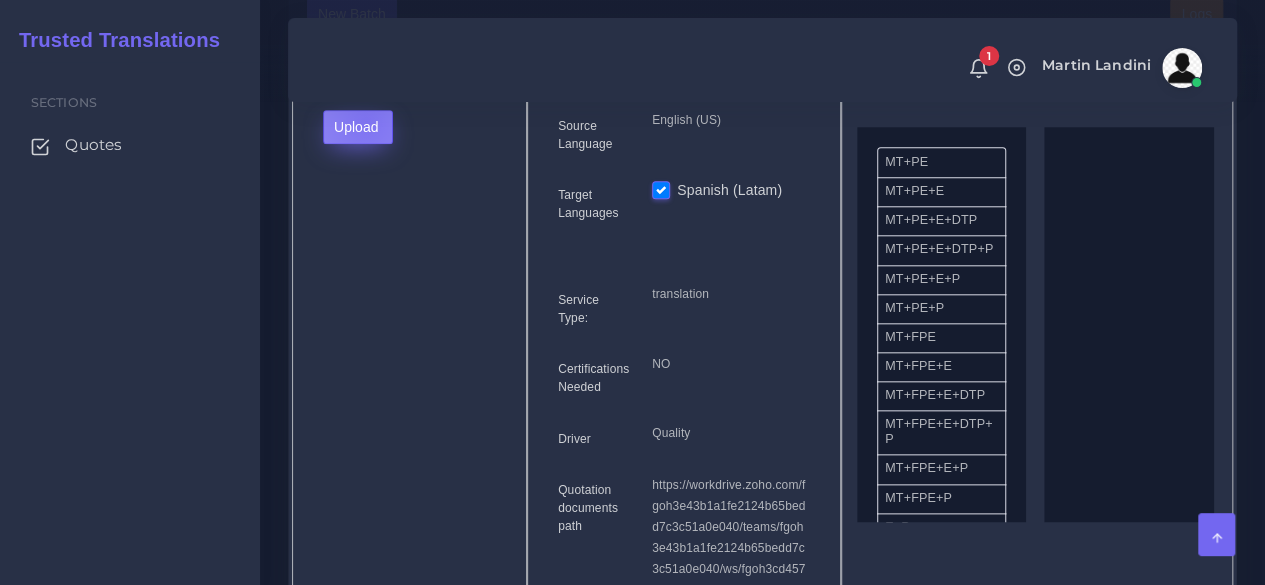 click on "Upload" at bounding box center (358, 127) 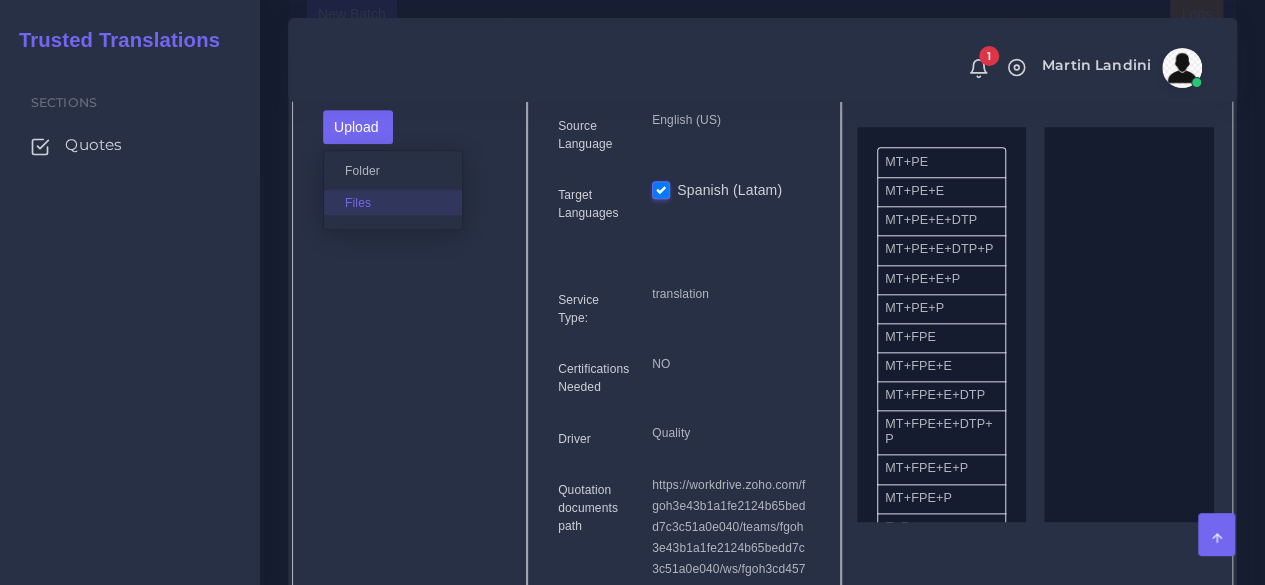 click on "Files" at bounding box center [393, 202] 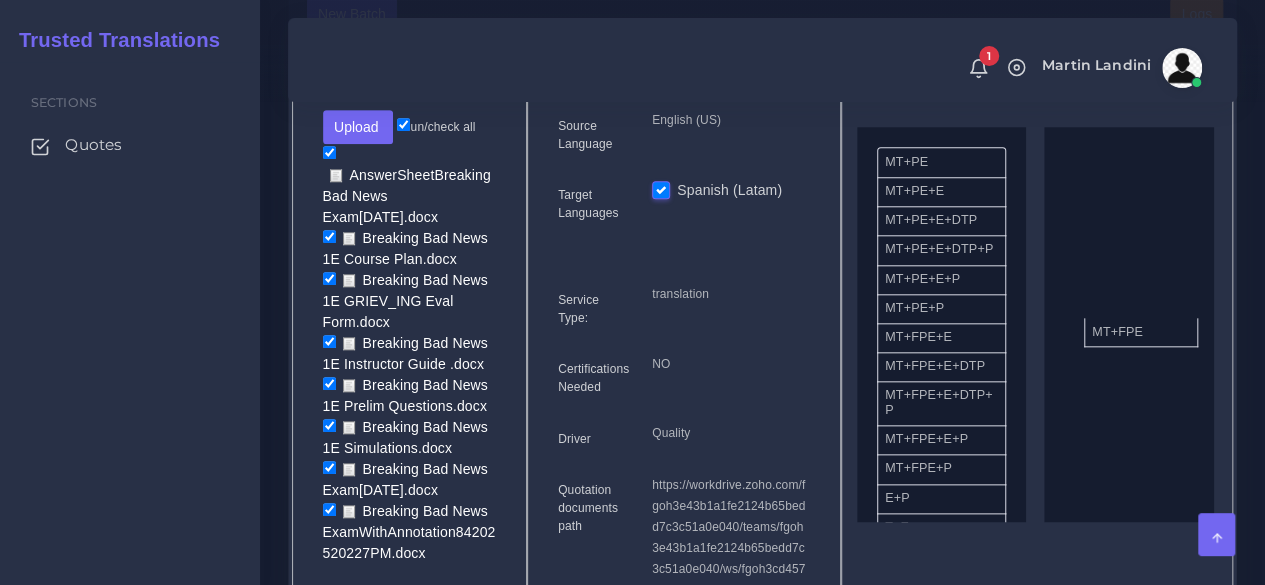 drag, startPoint x: 940, startPoint y: 347, endPoint x: 1112, endPoint y: 334, distance: 172.49059 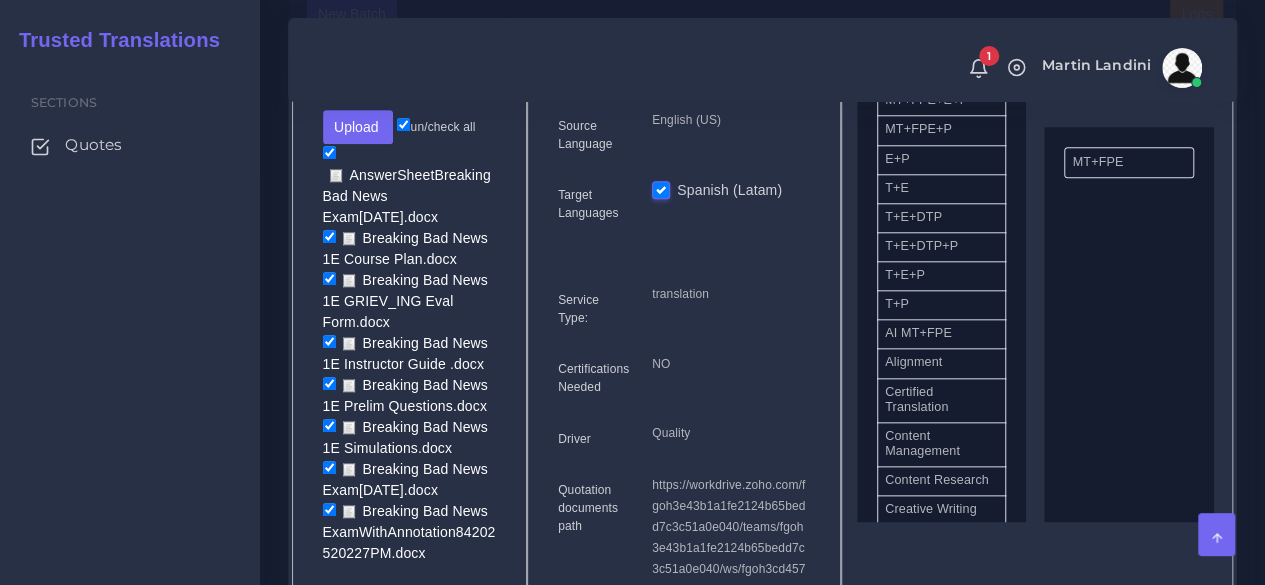 scroll, scrollTop: 500, scrollLeft: 0, axis: vertical 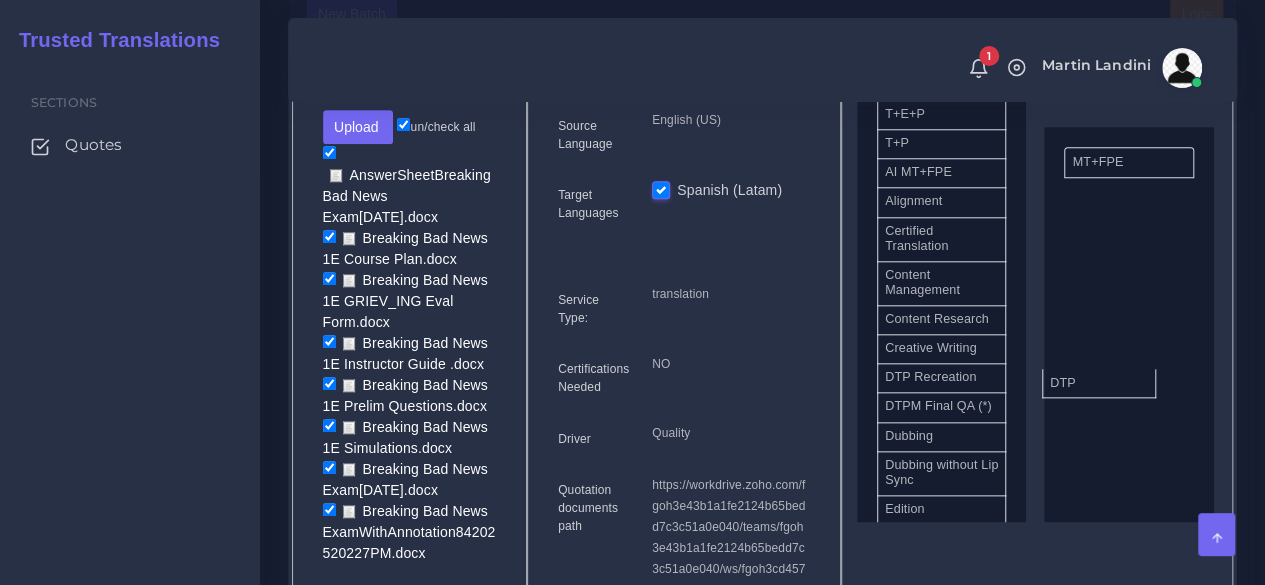 drag, startPoint x: 933, startPoint y: 404, endPoint x: 1102, endPoint y: 385, distance: 170.0647 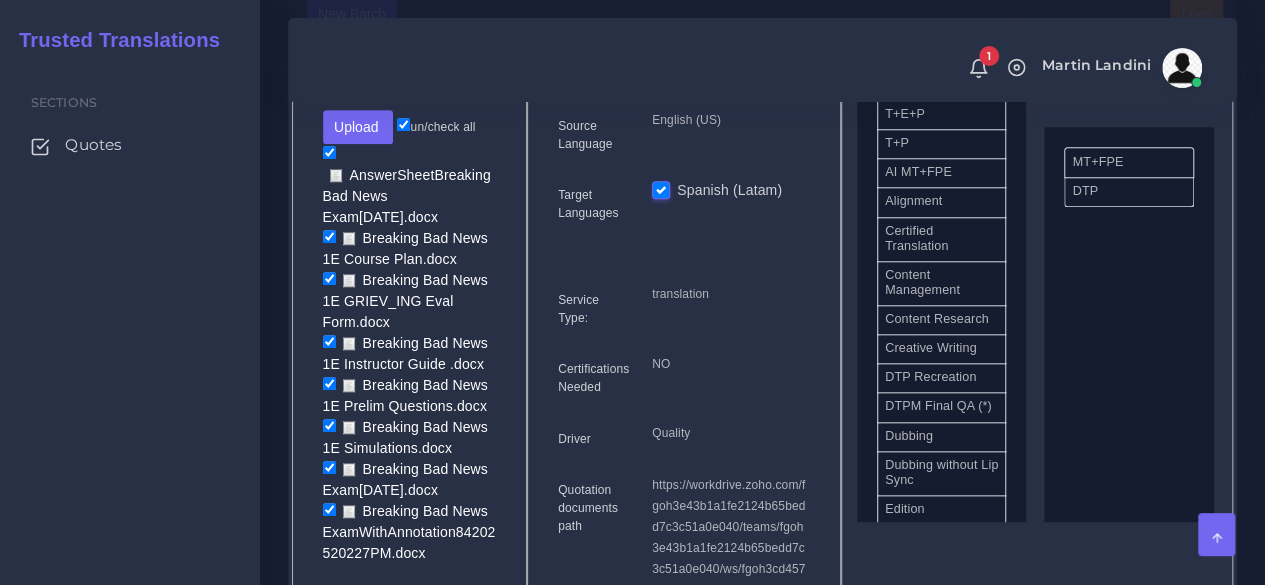 scroll, scrollTop: 900, scrollLeft: 0, axis: vertical 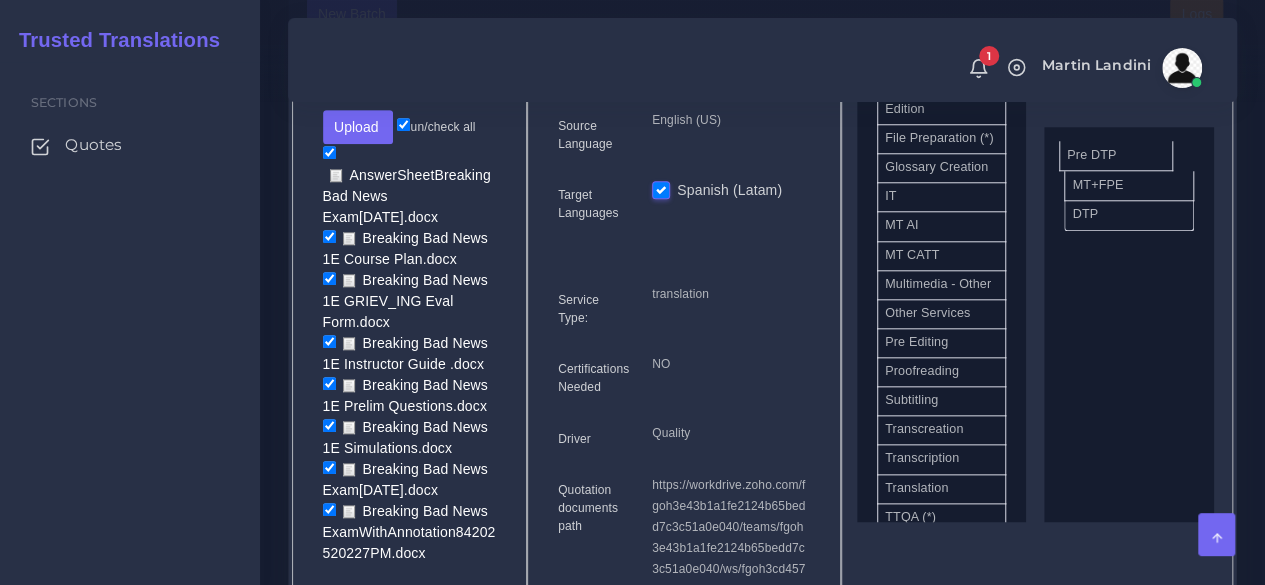 drag, startPoint x: 966, startPoint y: 416, endPoint x: 1148, endPoint y: 150, distance: 322.3042 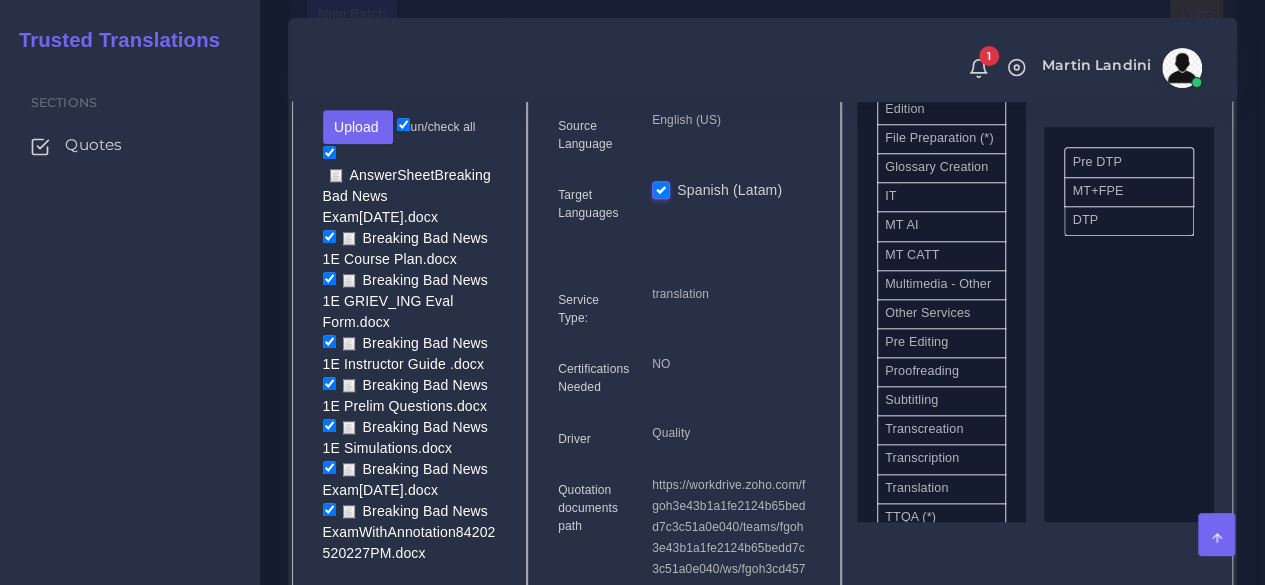 scroll, scrollTop: 1300, scrollLeft: 0, axis: vertical 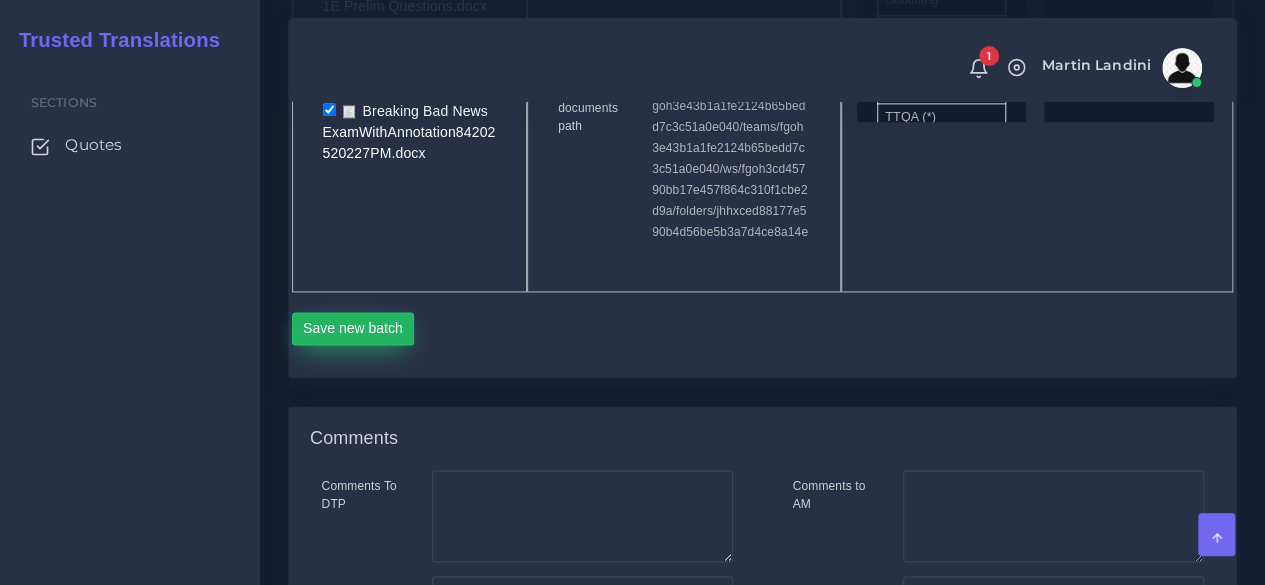 click on "Save new batch" at bounding box center [353, 329] 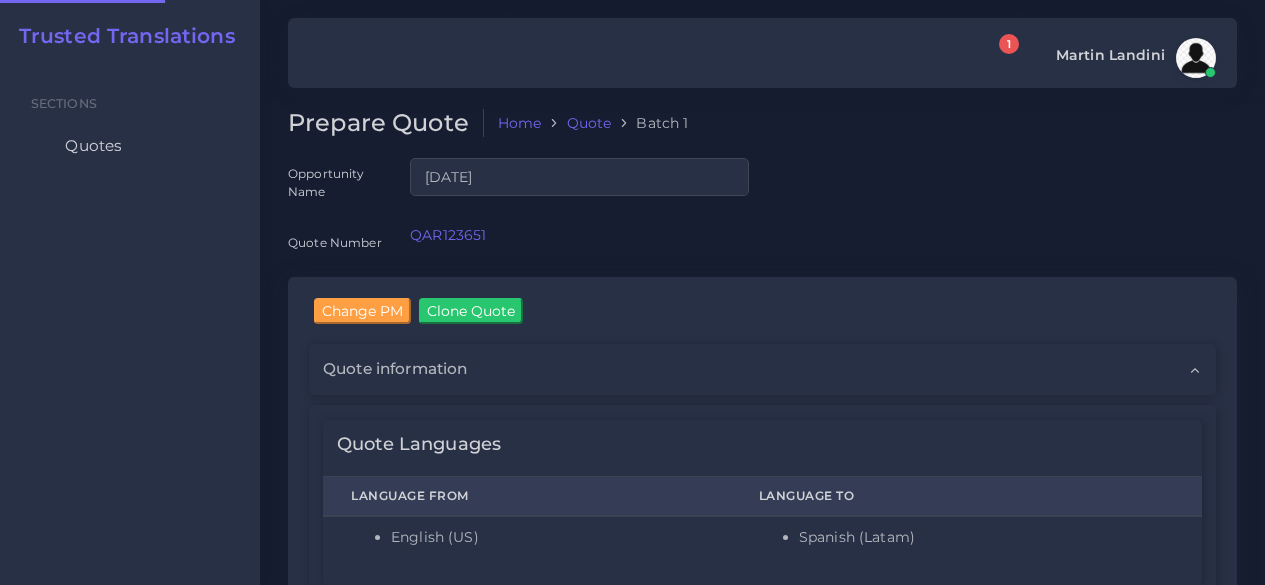 scroll, scrollTop: 0, scrollLeft: 0, axis: both 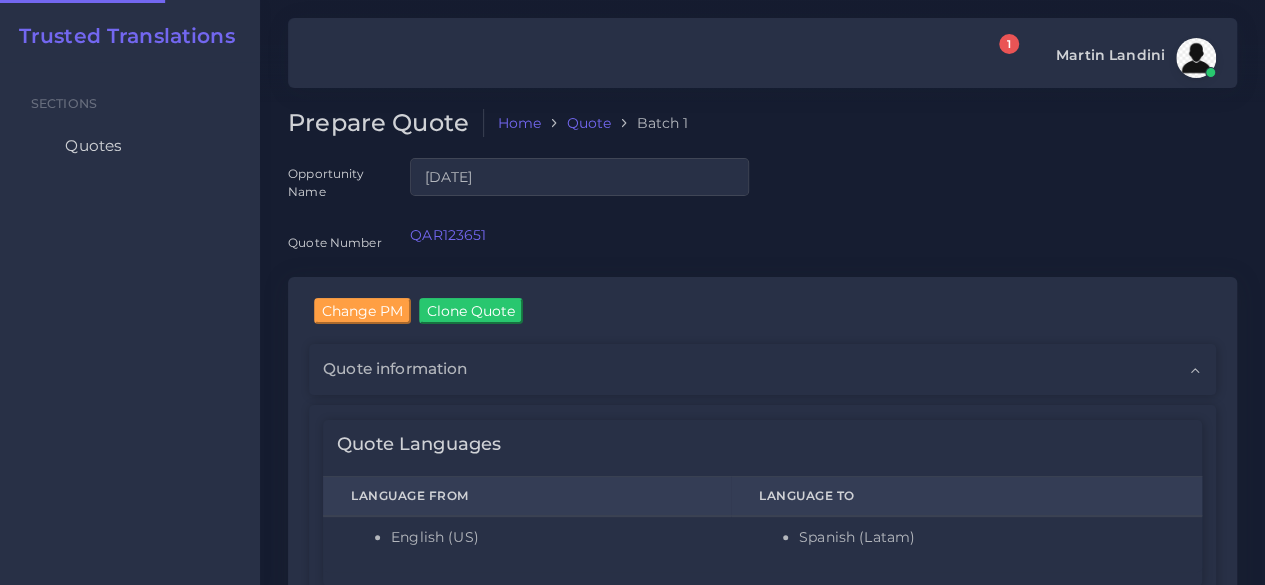 type 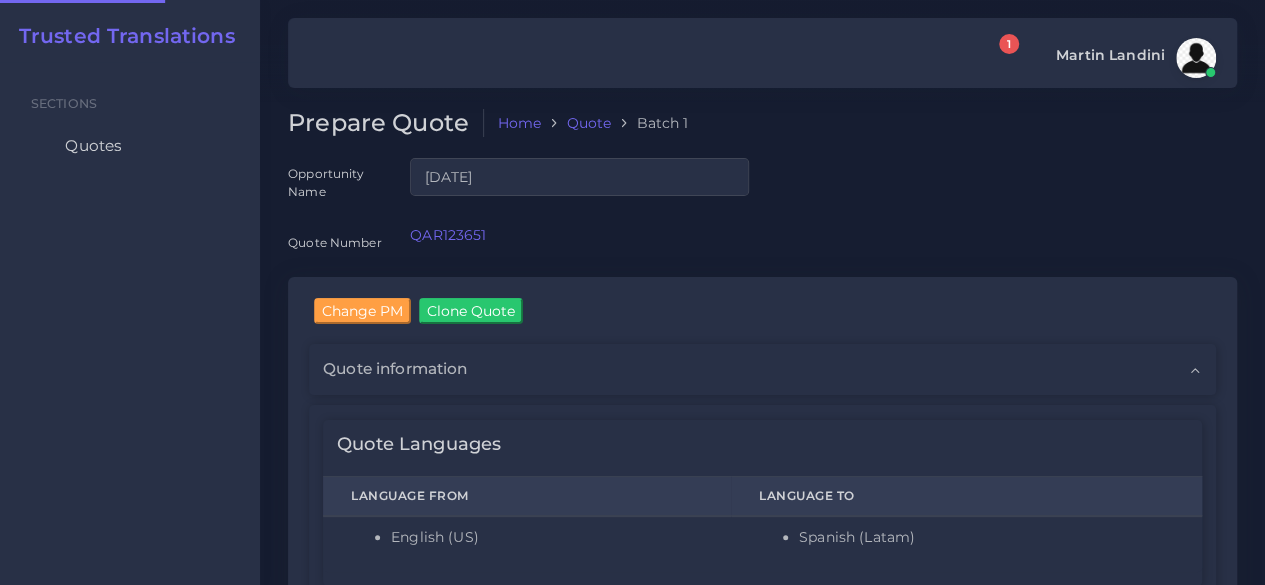type 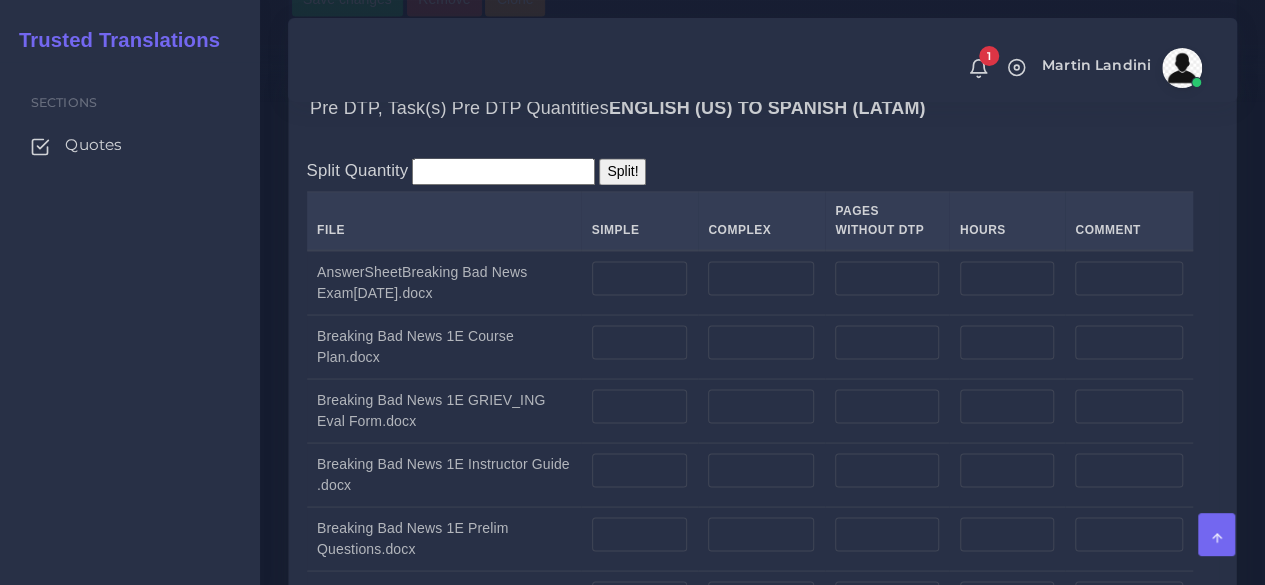 scroll, scrollTop: 1700, scrollLeft: 0, axis: vertical 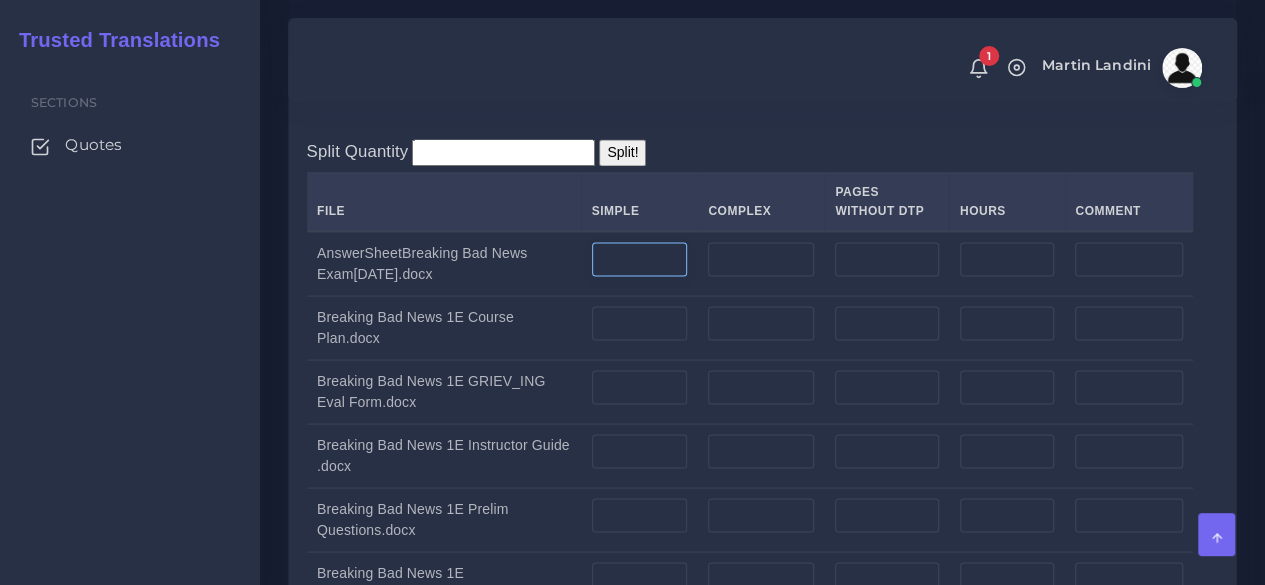 click at bounding box center (640, 259) 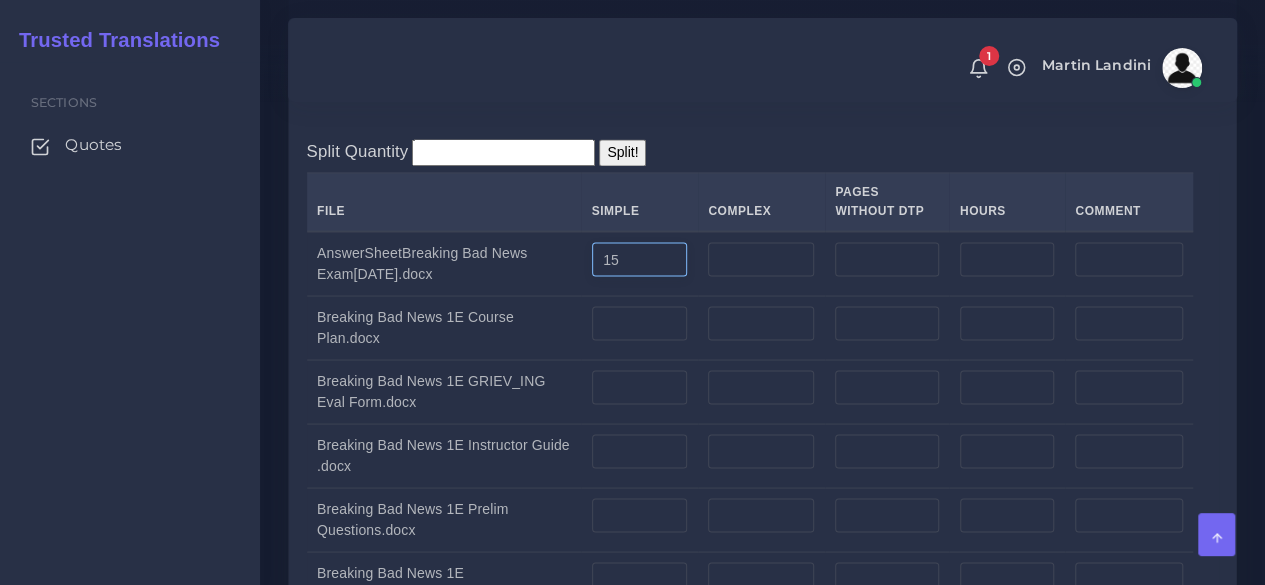 type on "15" 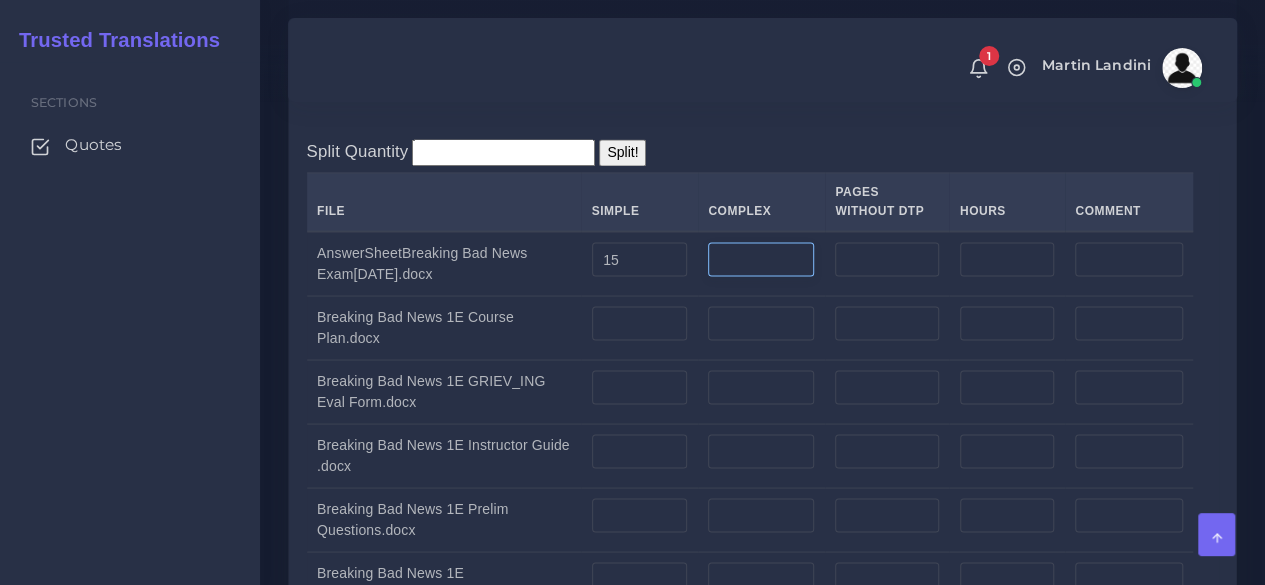 click at bounding box center (761, 259) 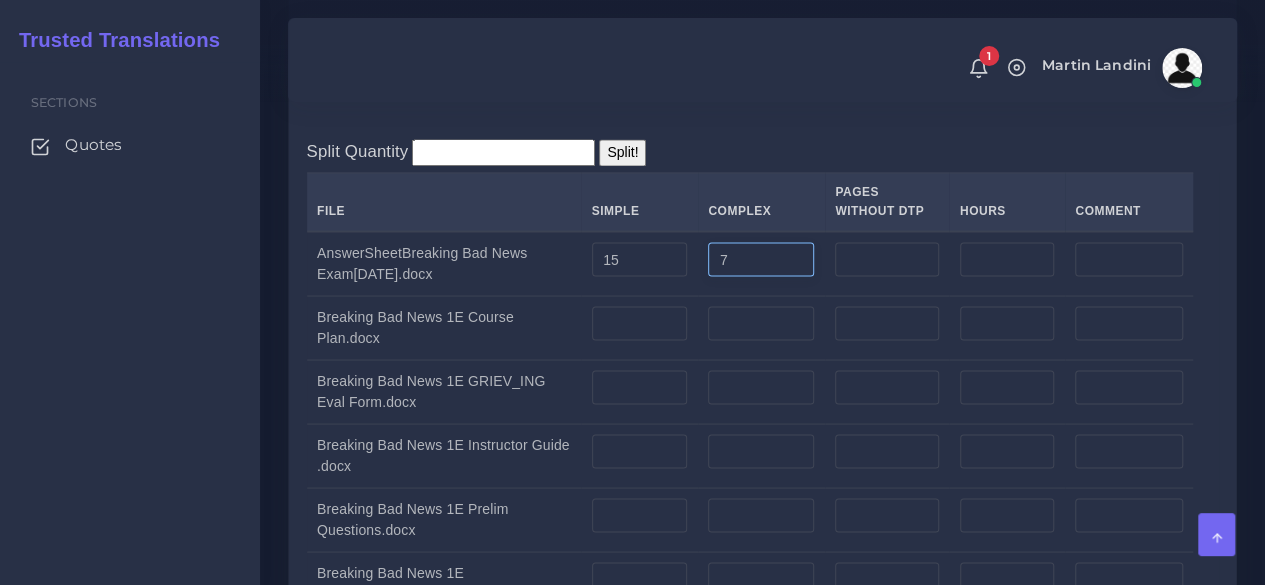 type on "7" 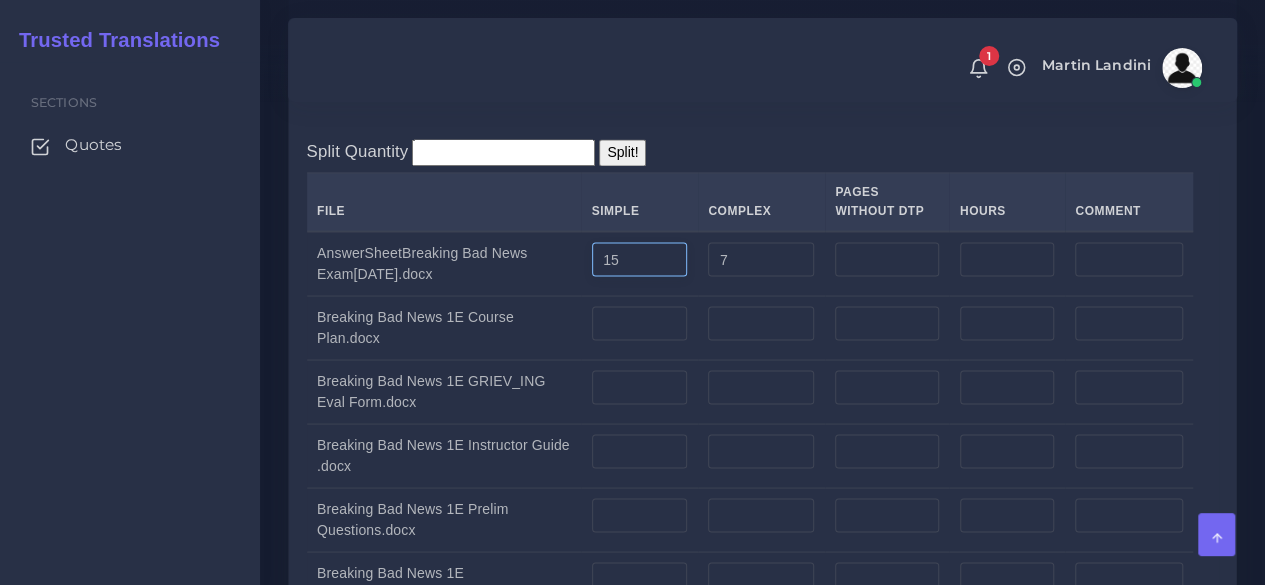 click on "15" at bounding box center (640, 259) 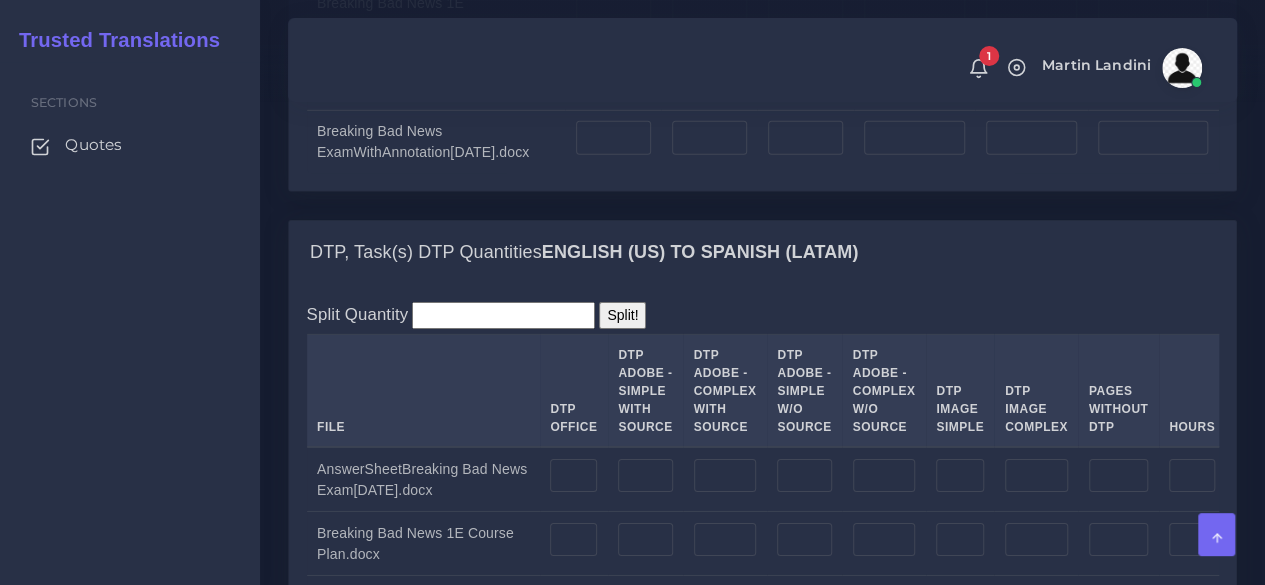 scroll, scrollTop: 3200, scrollLeft: 0, axis: vertical 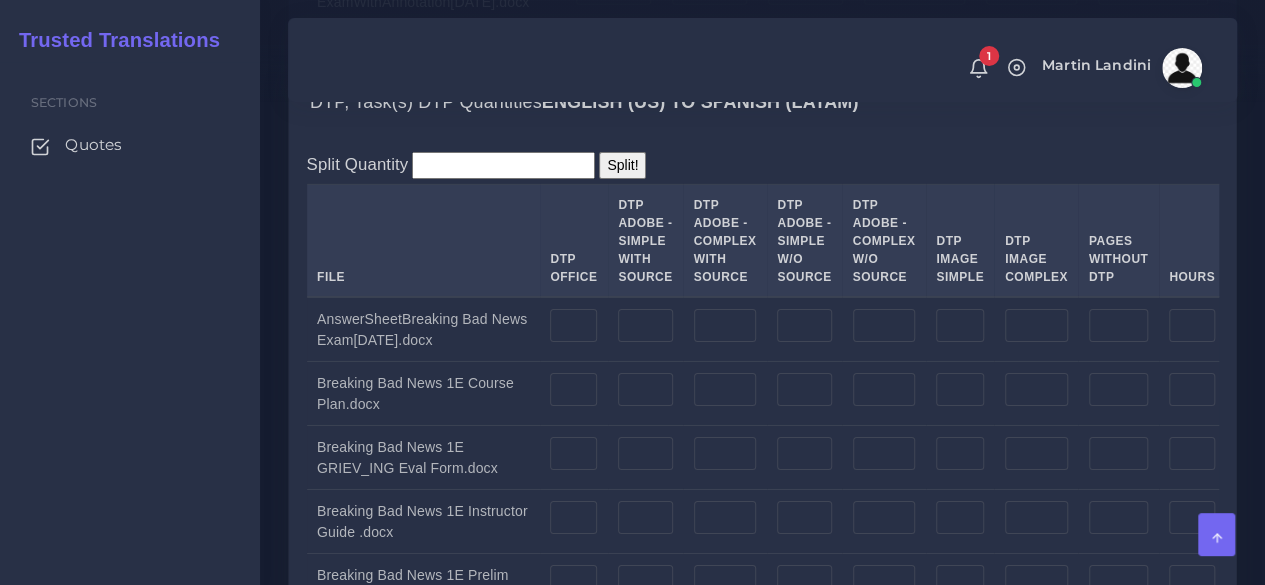 type on "16" 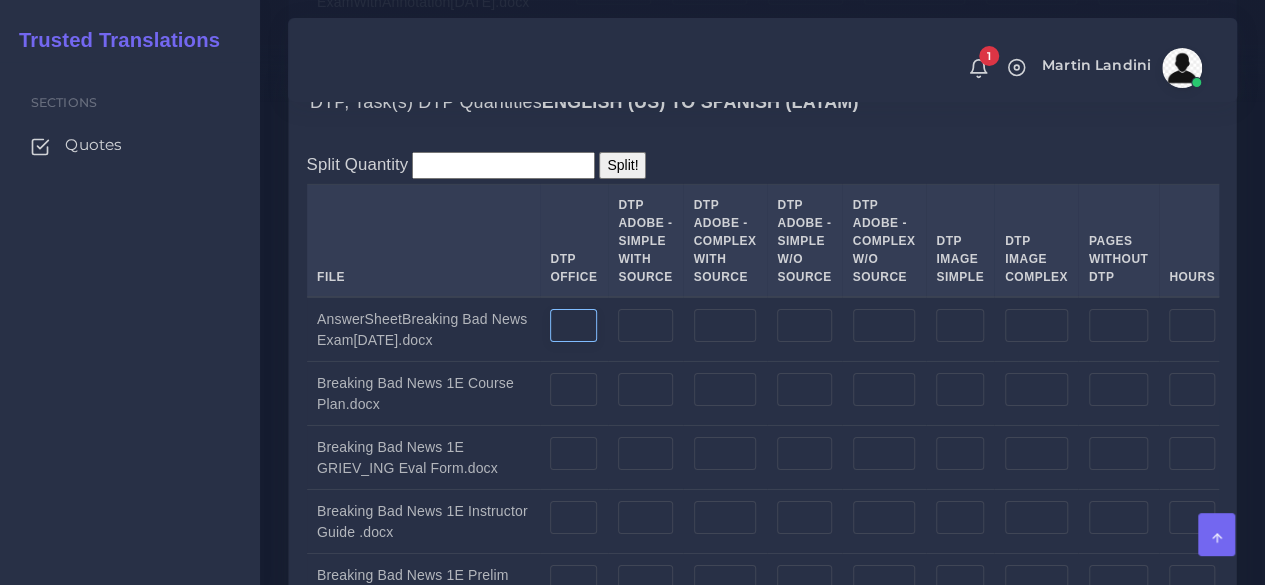 click at bounding box center (573, 326) 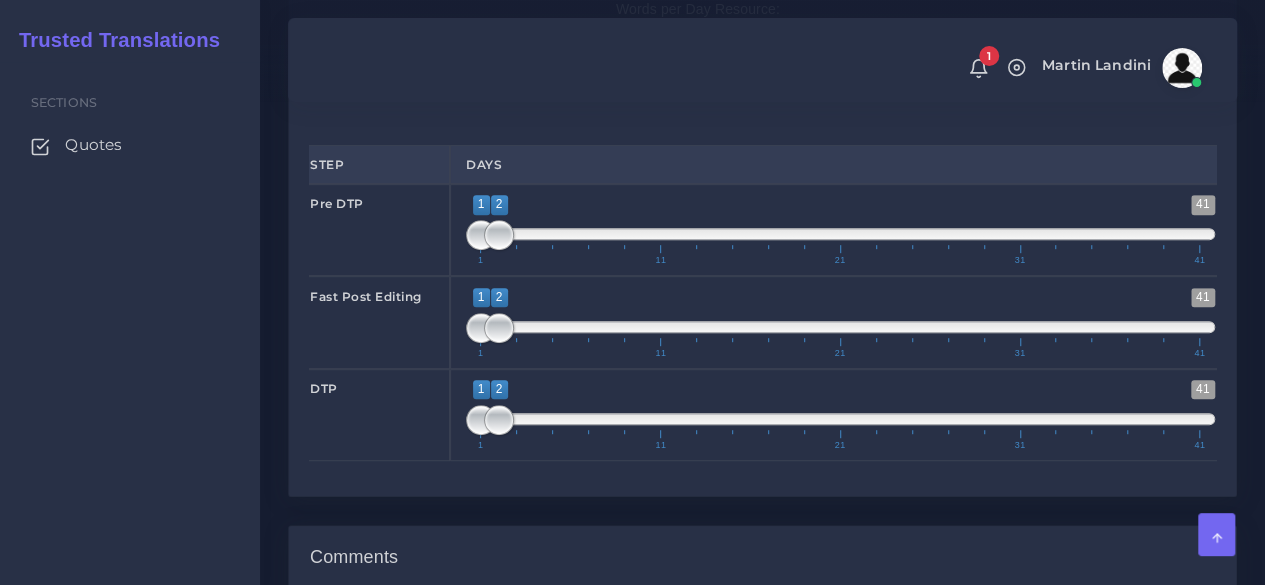 scroll, scrollTop: 4516, scrollLeft: 0, axis: vertical 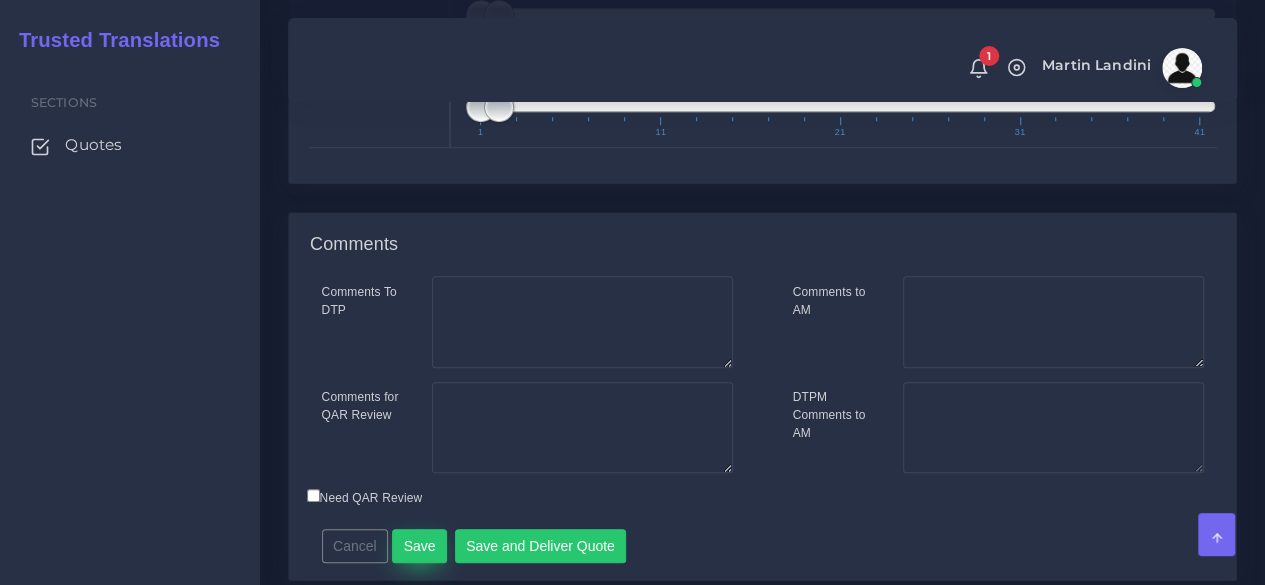 type on "23" 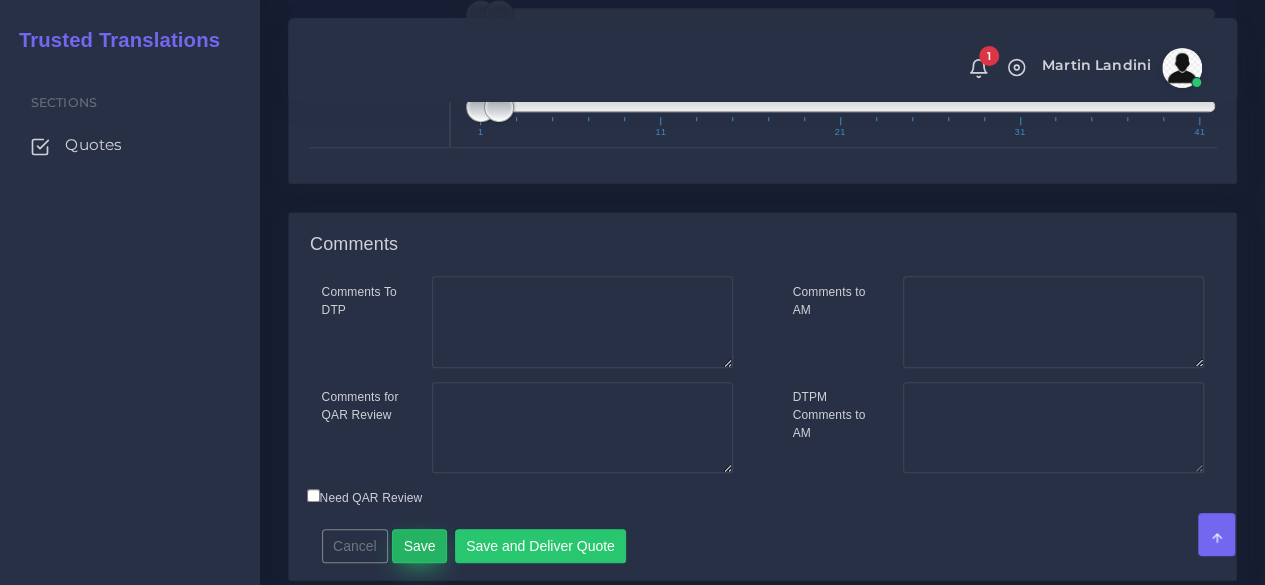 click on "Save" at bounding box center [419, 546] 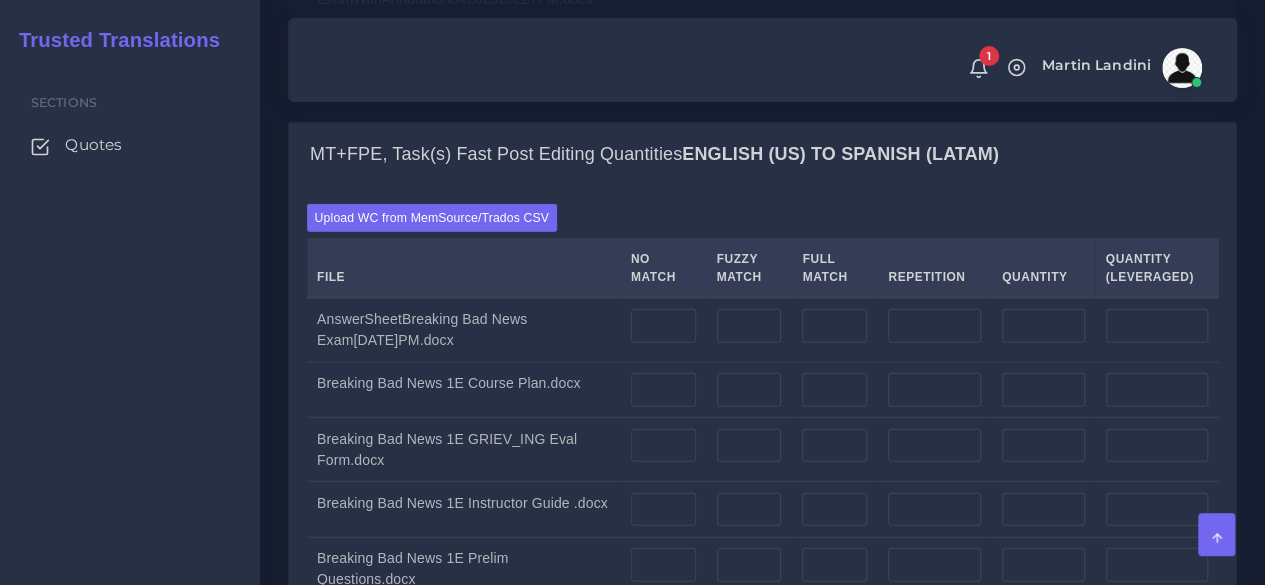 scroll, scrollTop: 2500, scrollLeft: 0, axis: vertical 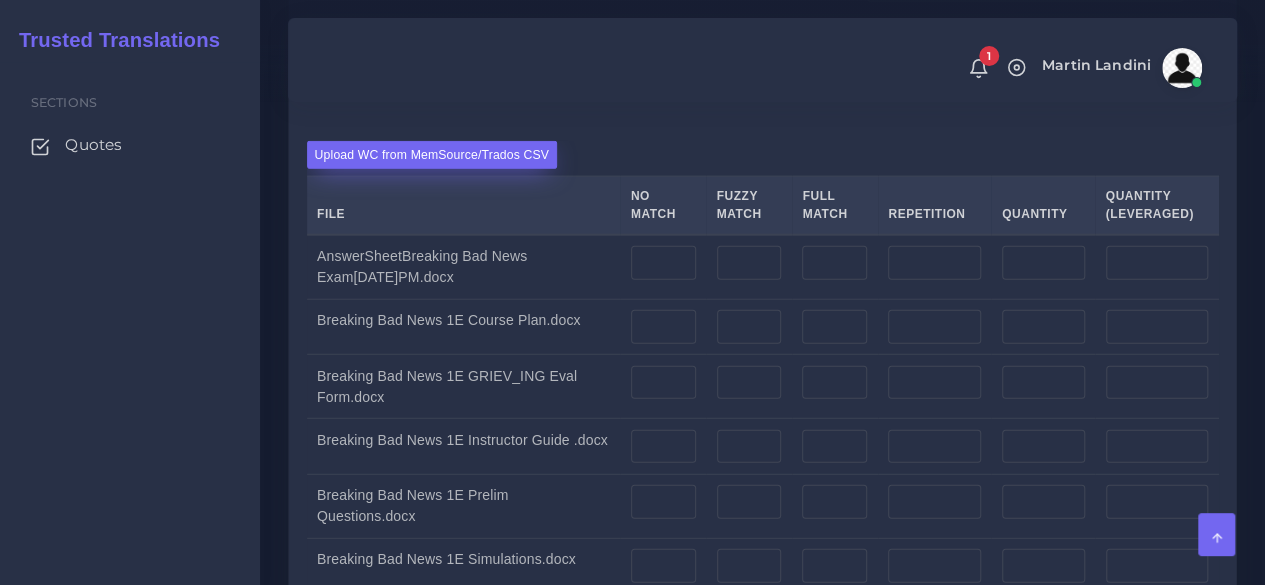 click on "Upload WC from MemSource/Trados CSV" at bounding box center (432, 154) 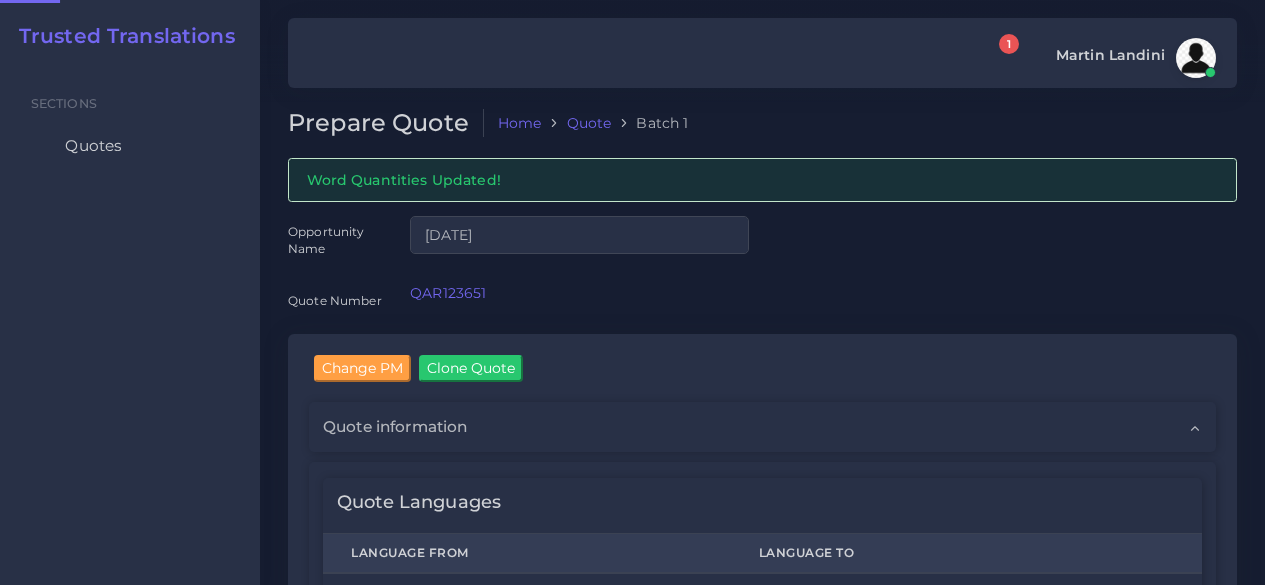 scroll, scrollTop: 0, scrollLeft: 0, axis: both 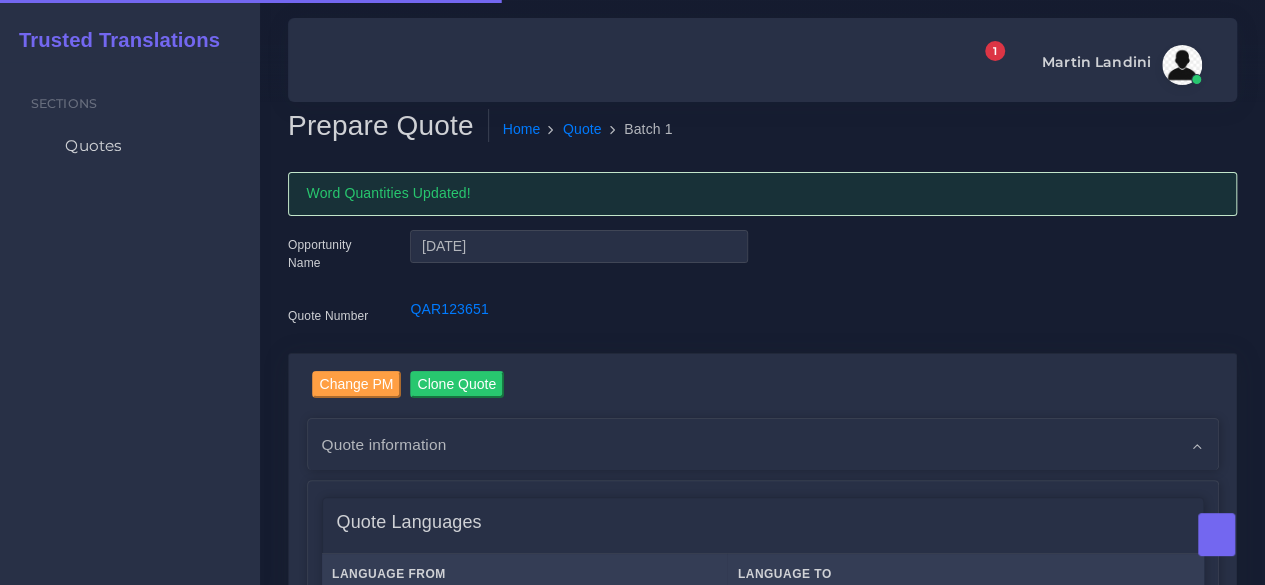type 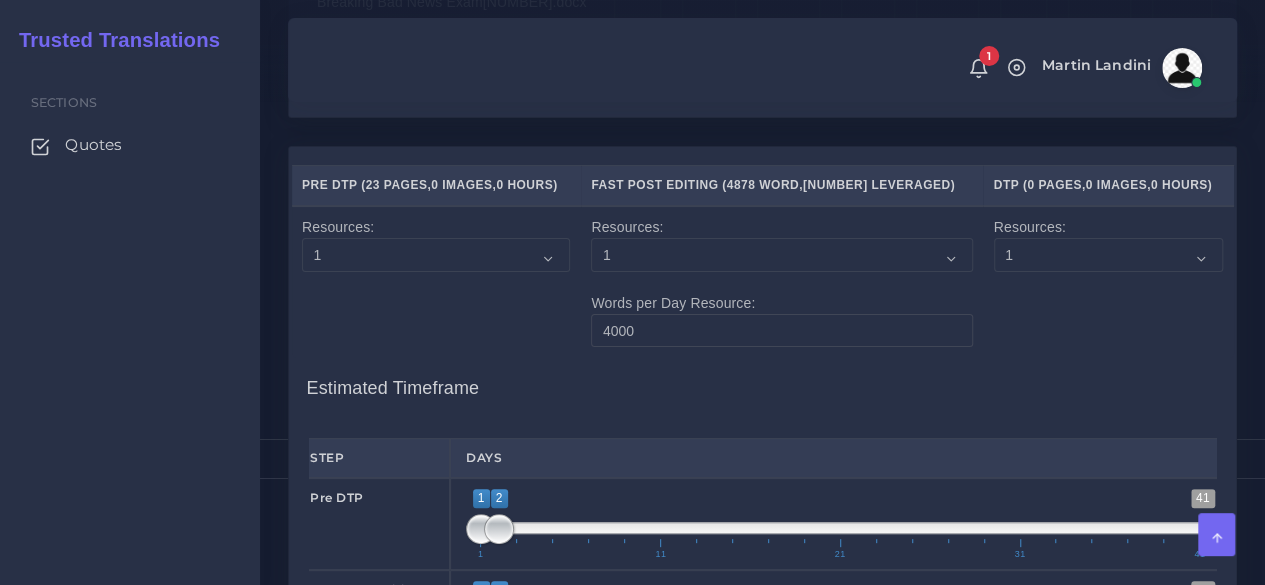 scroll, scrollTop: 4000, scrollLeft: 0, axis: vertical 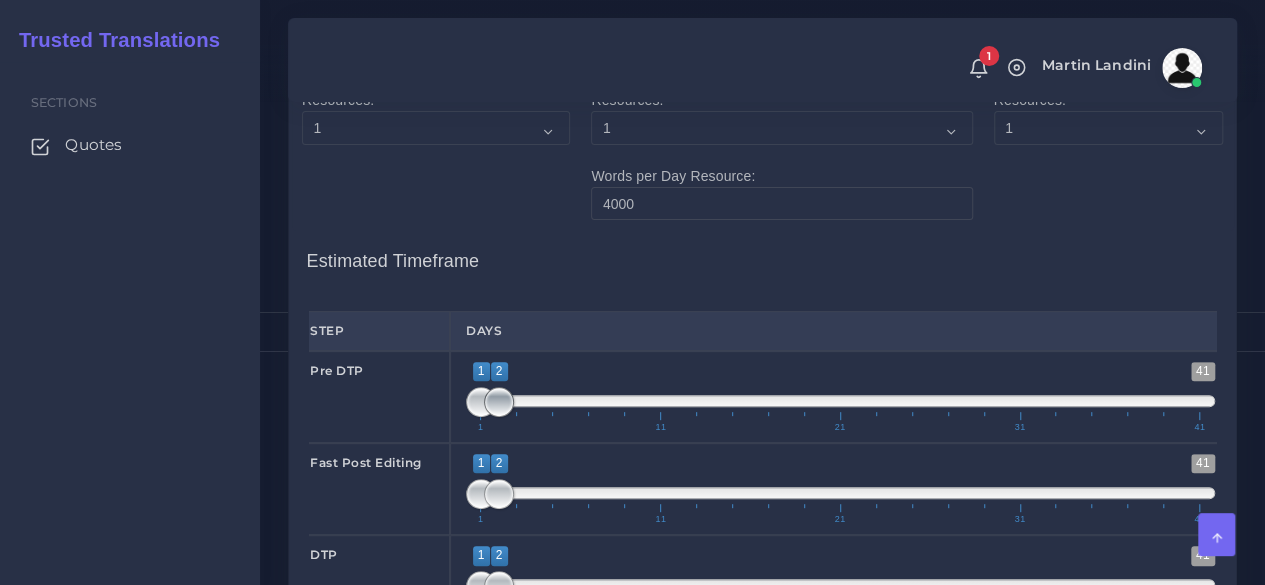 type on "1;1" 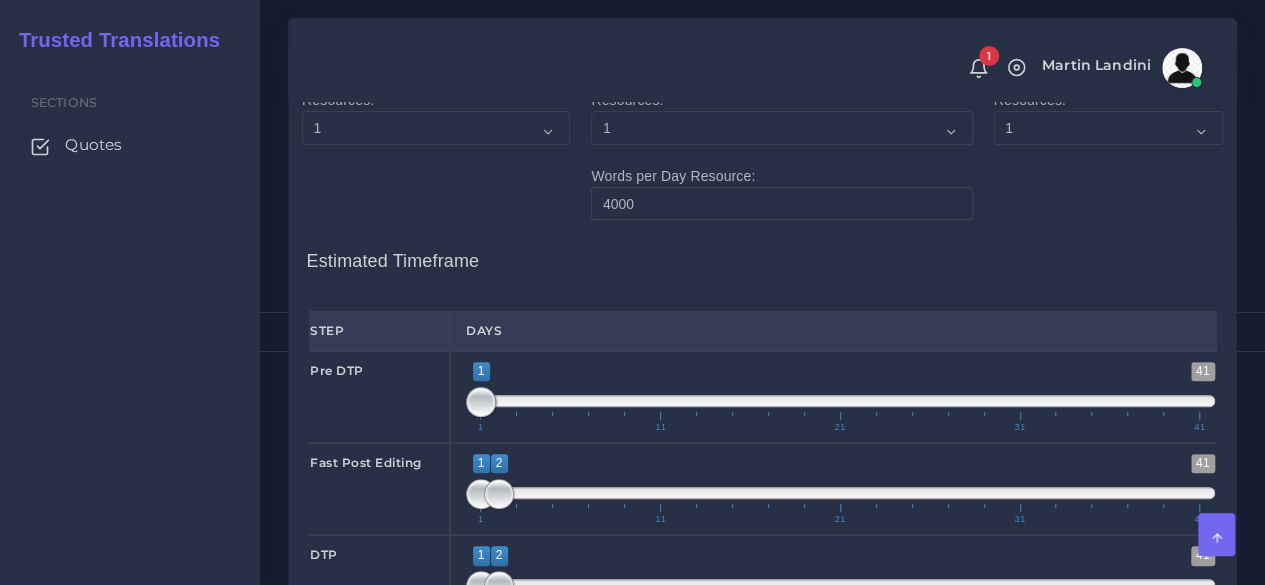 type on "1;1" 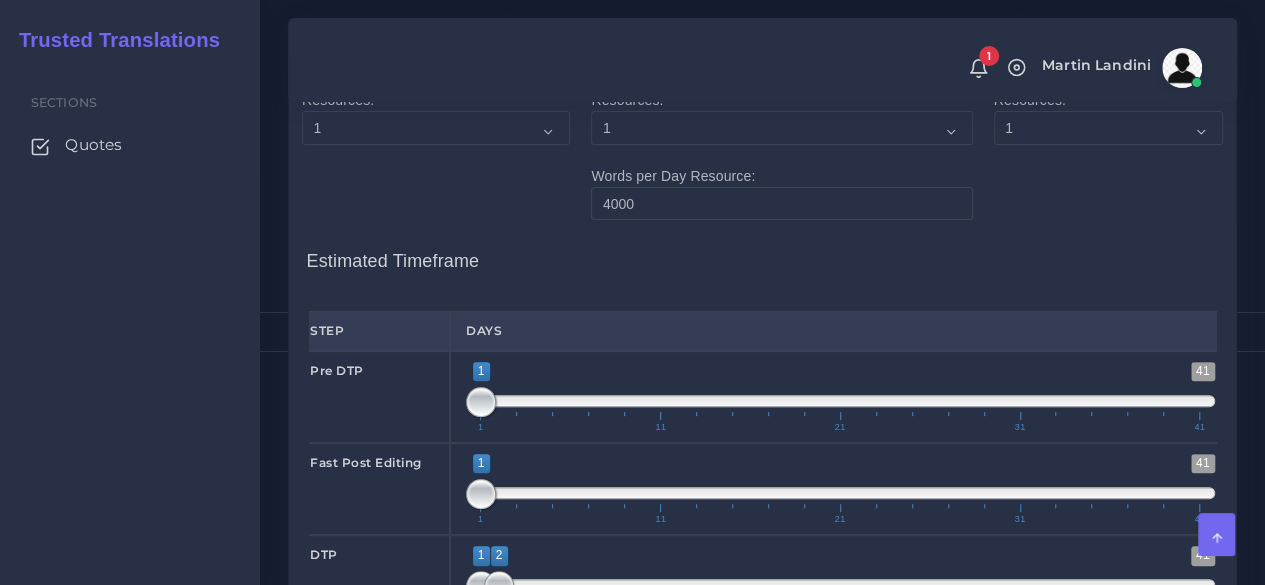 scroll, scrollTop: 4300, scrollLeft: 0, axis: vertical 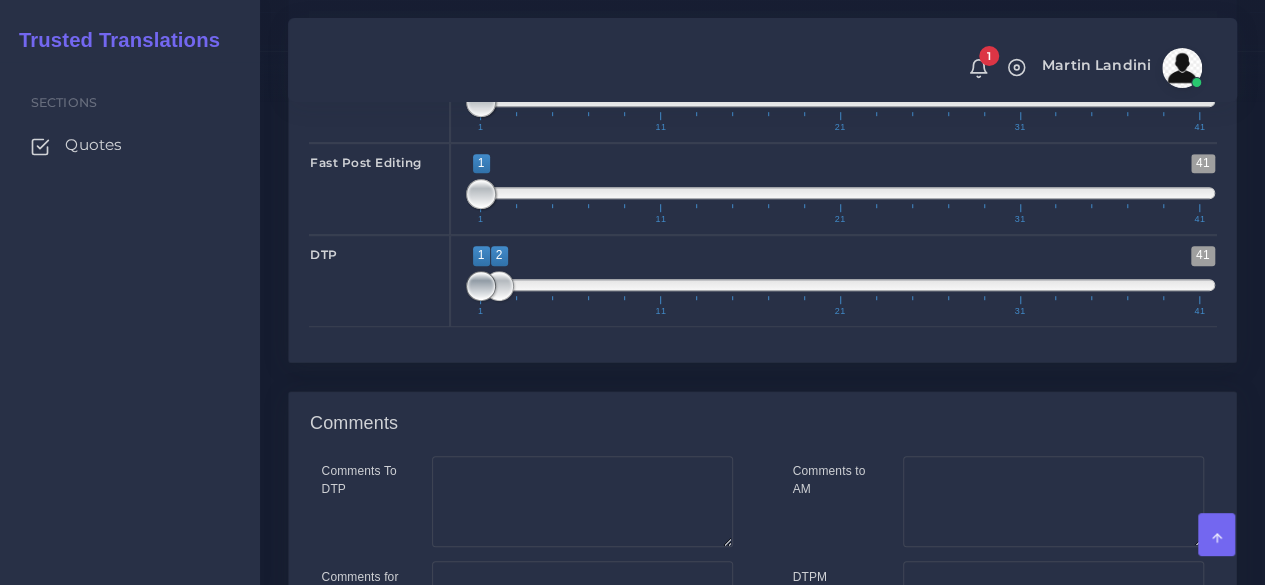 type on "2;2" 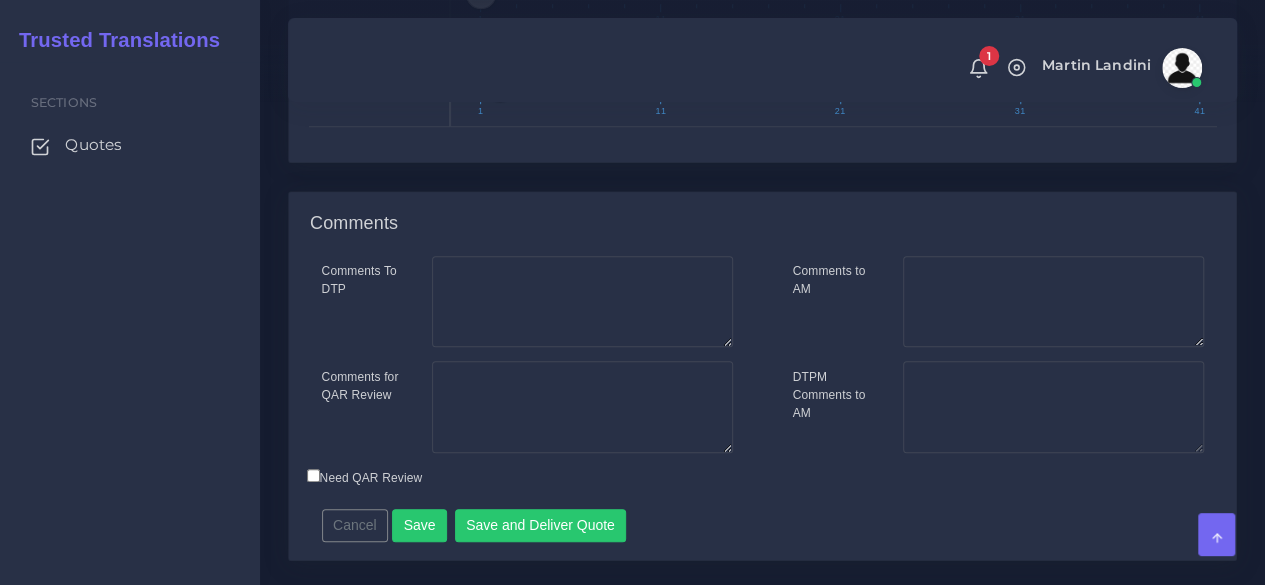 scroll, scrollTop: 4572, scrollLeft: 0, axis: vertical 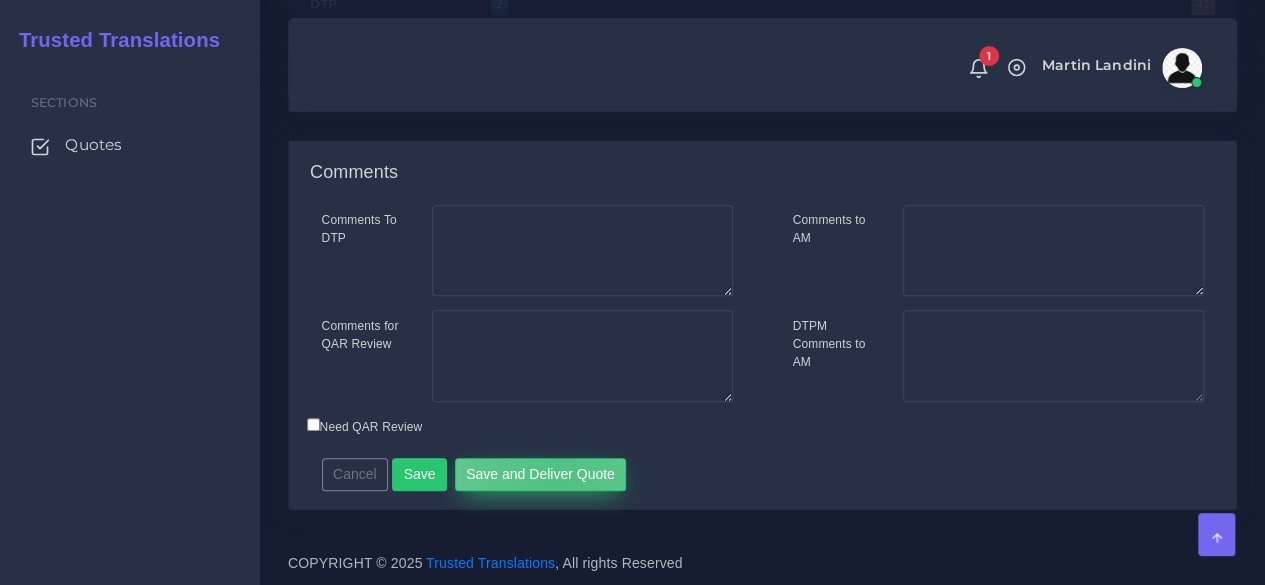 click on "Save and  Deliver Quote" at bounding box center (541, 475) 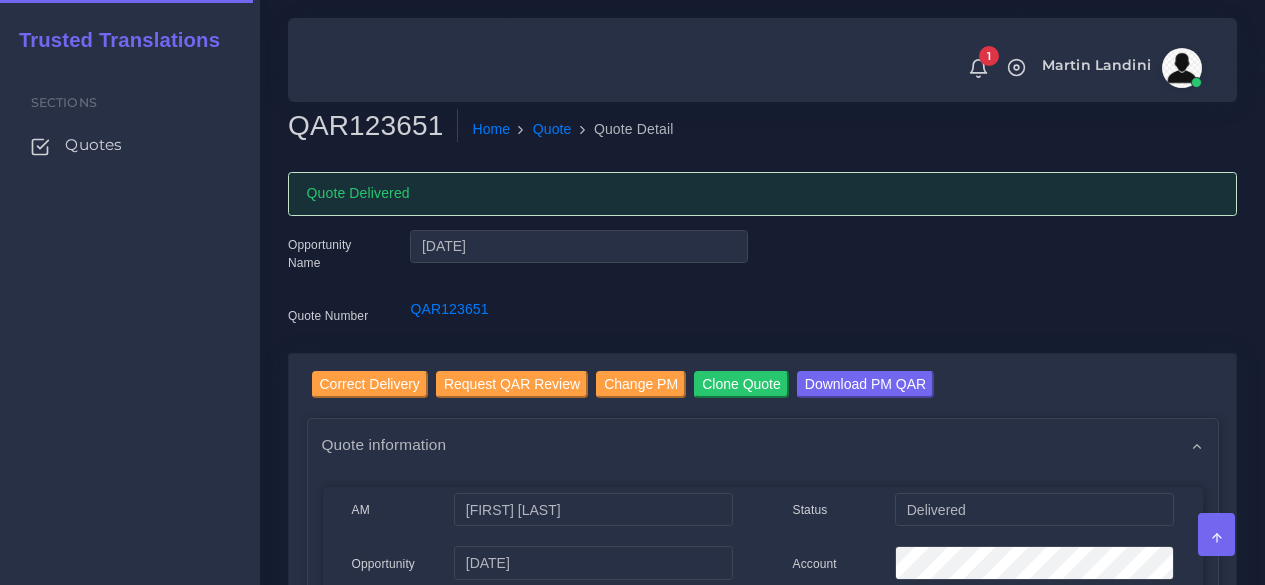 scroll, scrollTop: 0, scrollLeft: 0, axis: both 